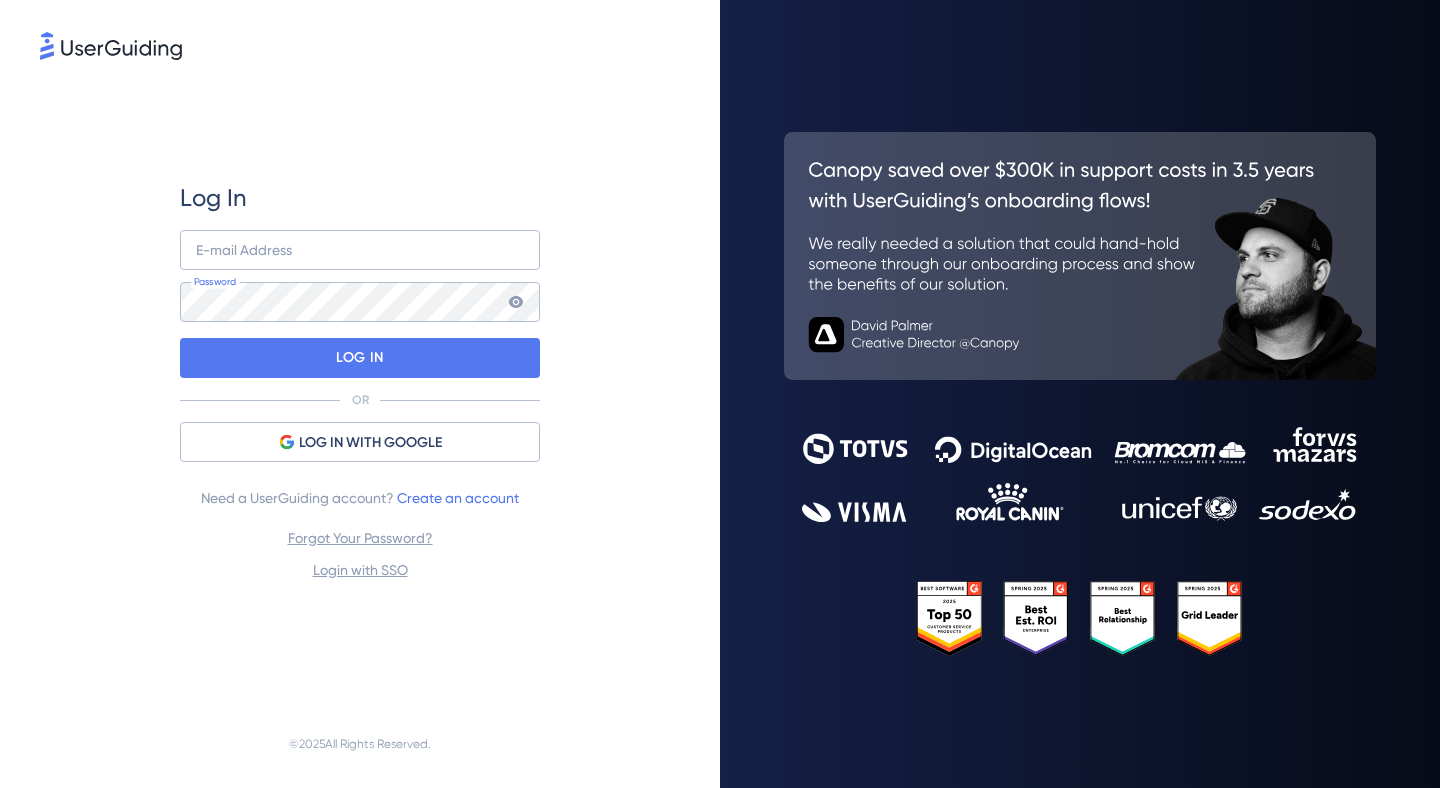 scroll, scrollTop: 0, scrollLeft: 0, axis: both 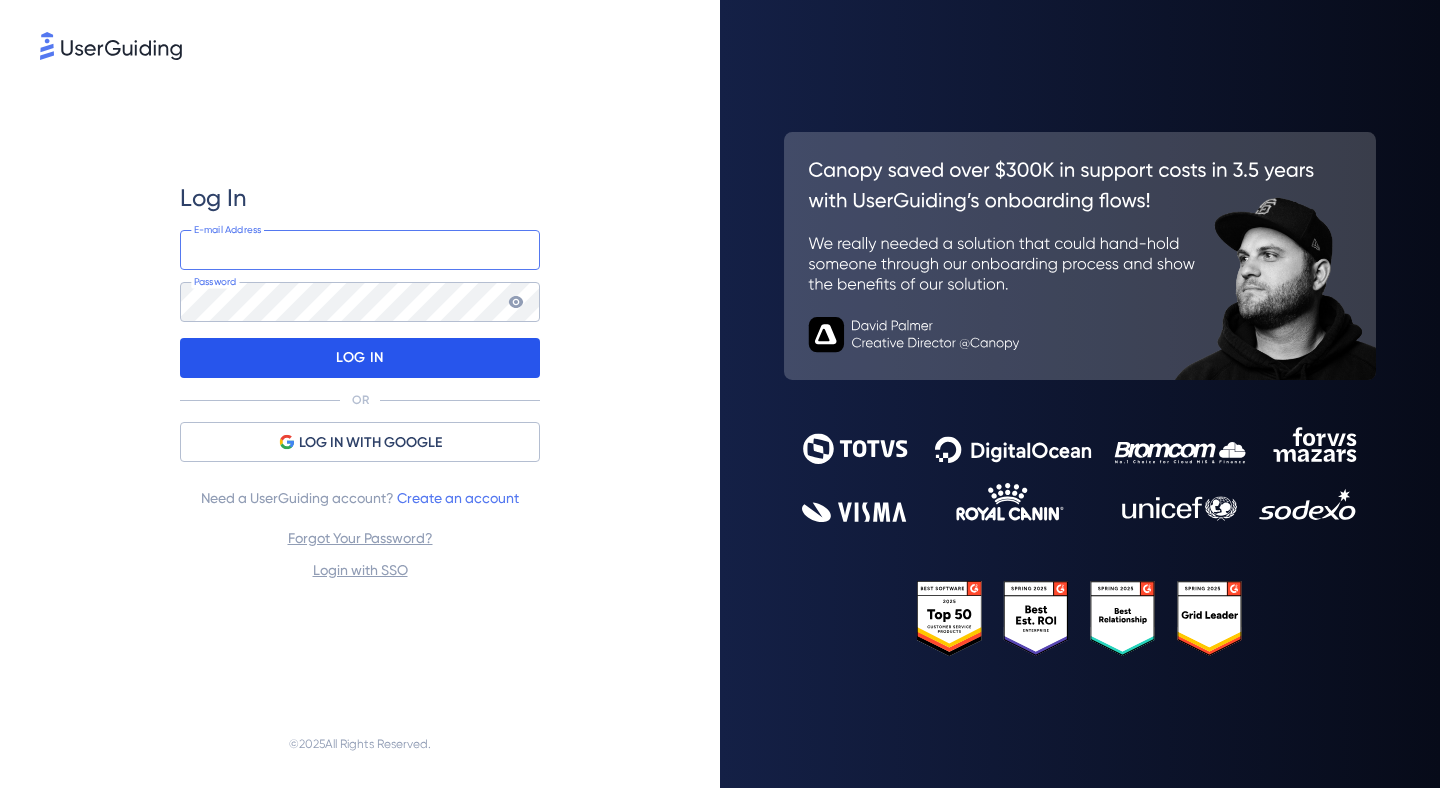 type on "[EMAIL_ADDRESS][DOMAIN_NAME]" 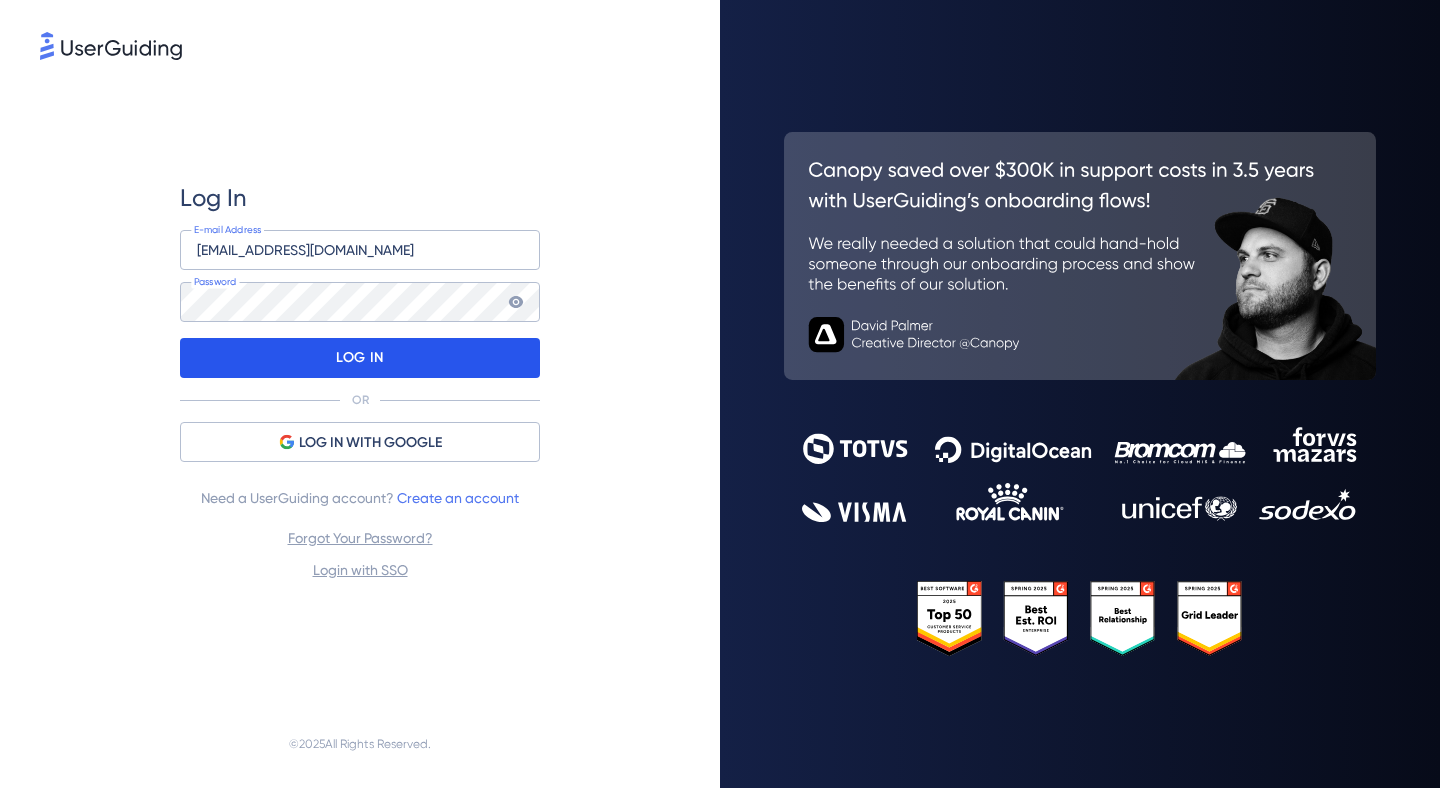 click on "LOG IN" at bounding box center (360, 358) 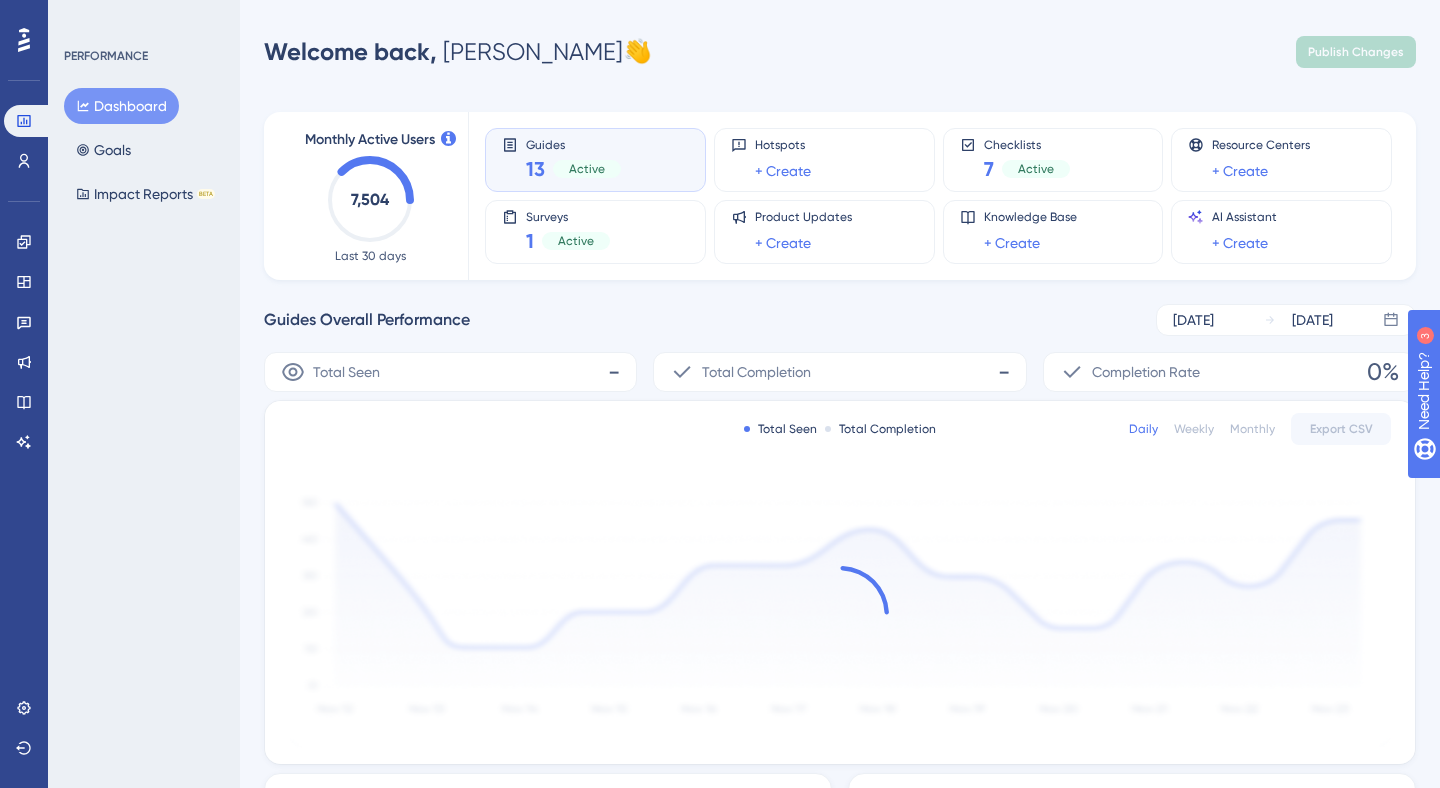 scroll, scrollTop: 0, scrollLeft: 0, axis: both 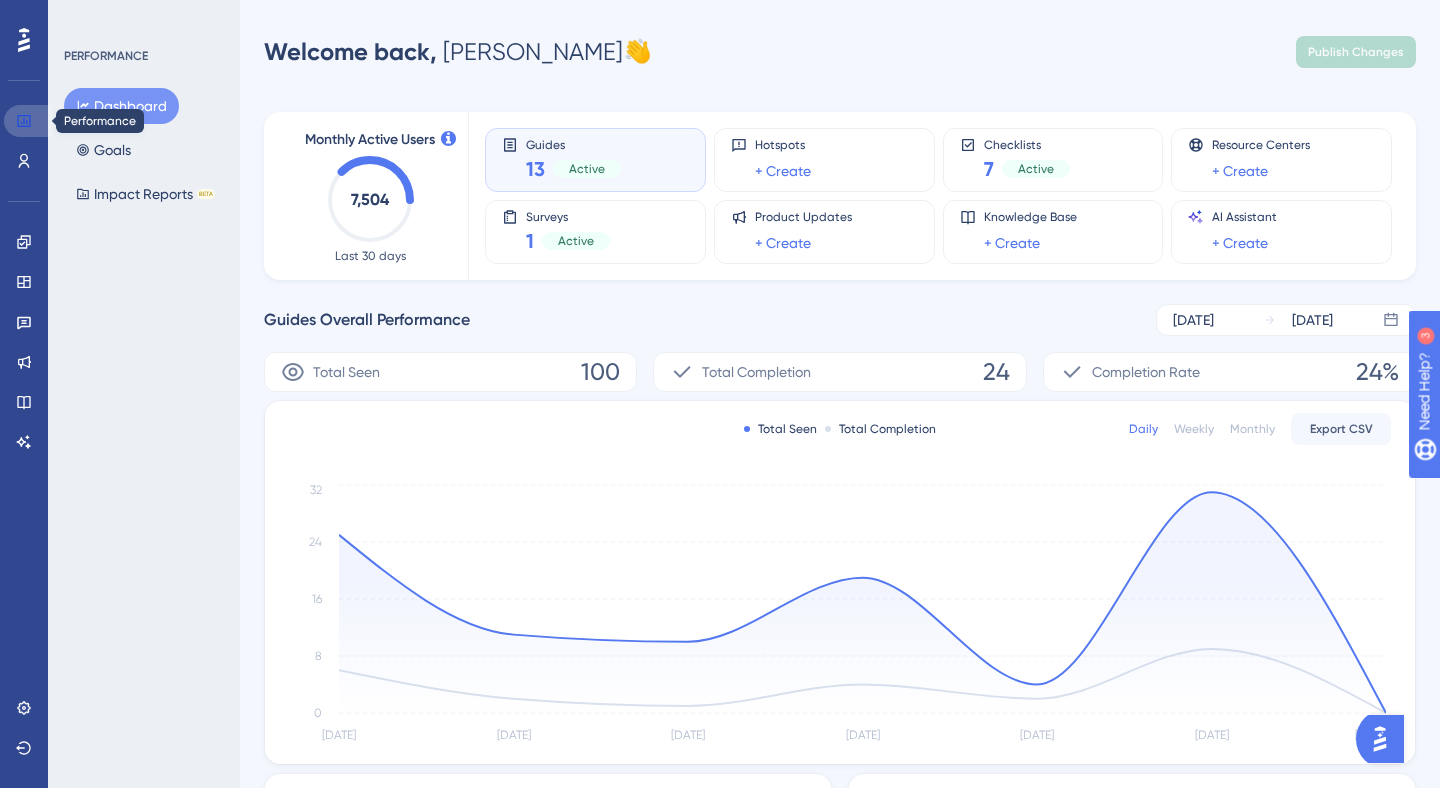 click at bounding box center [28, 121] 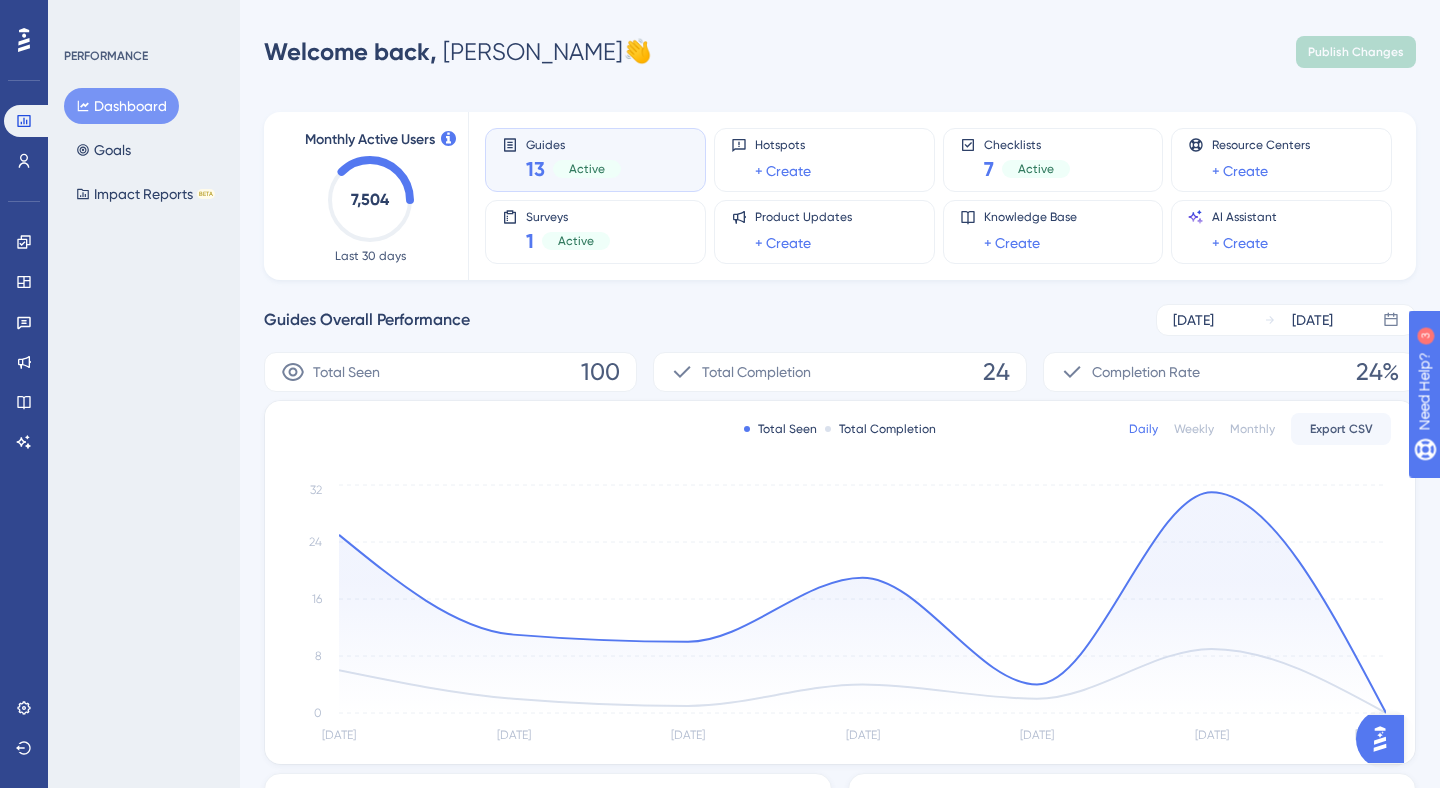 click on "Dashboard" at bounding box center [121, 106] 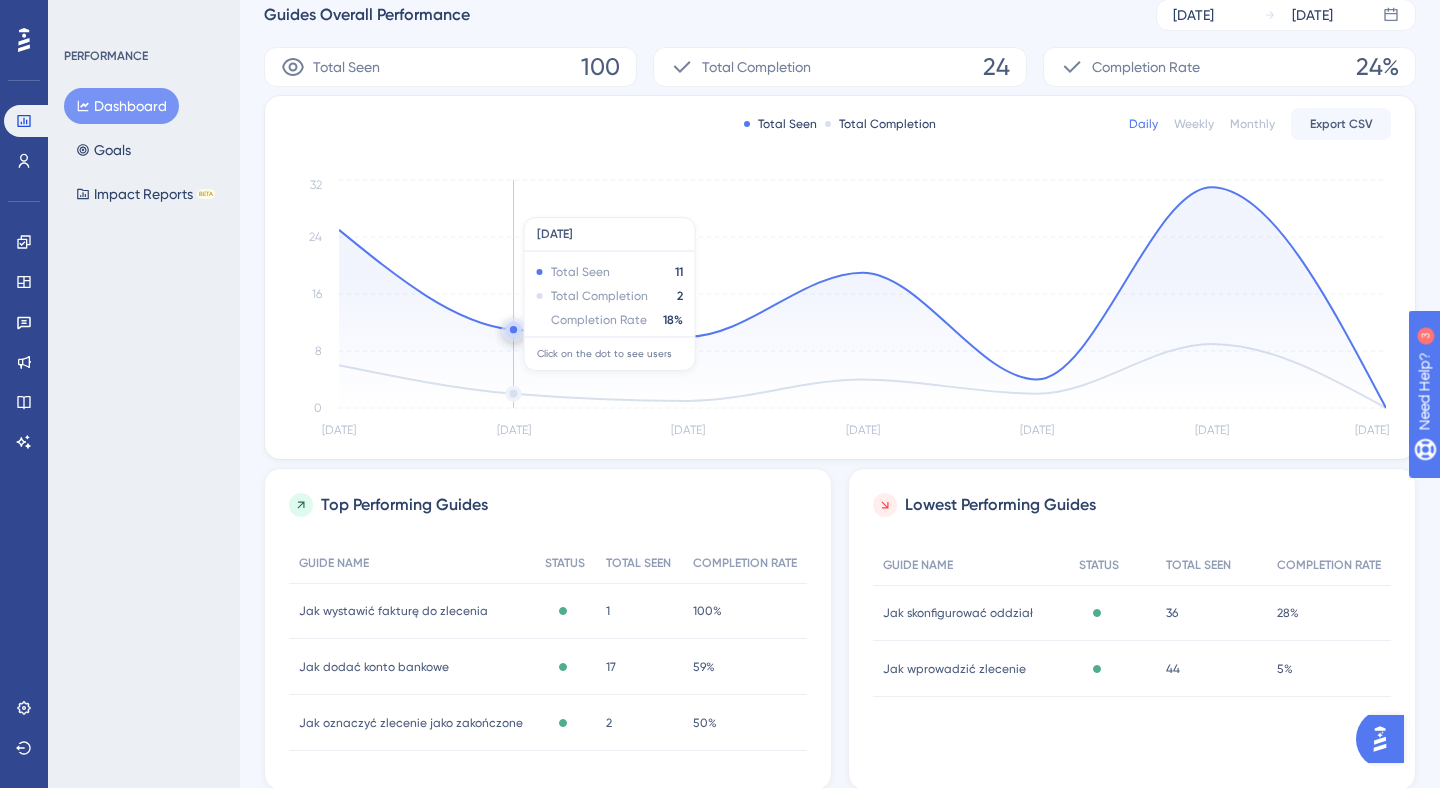 scroll, scrollTop: 371, scrollLeft: 0, axis: vertical 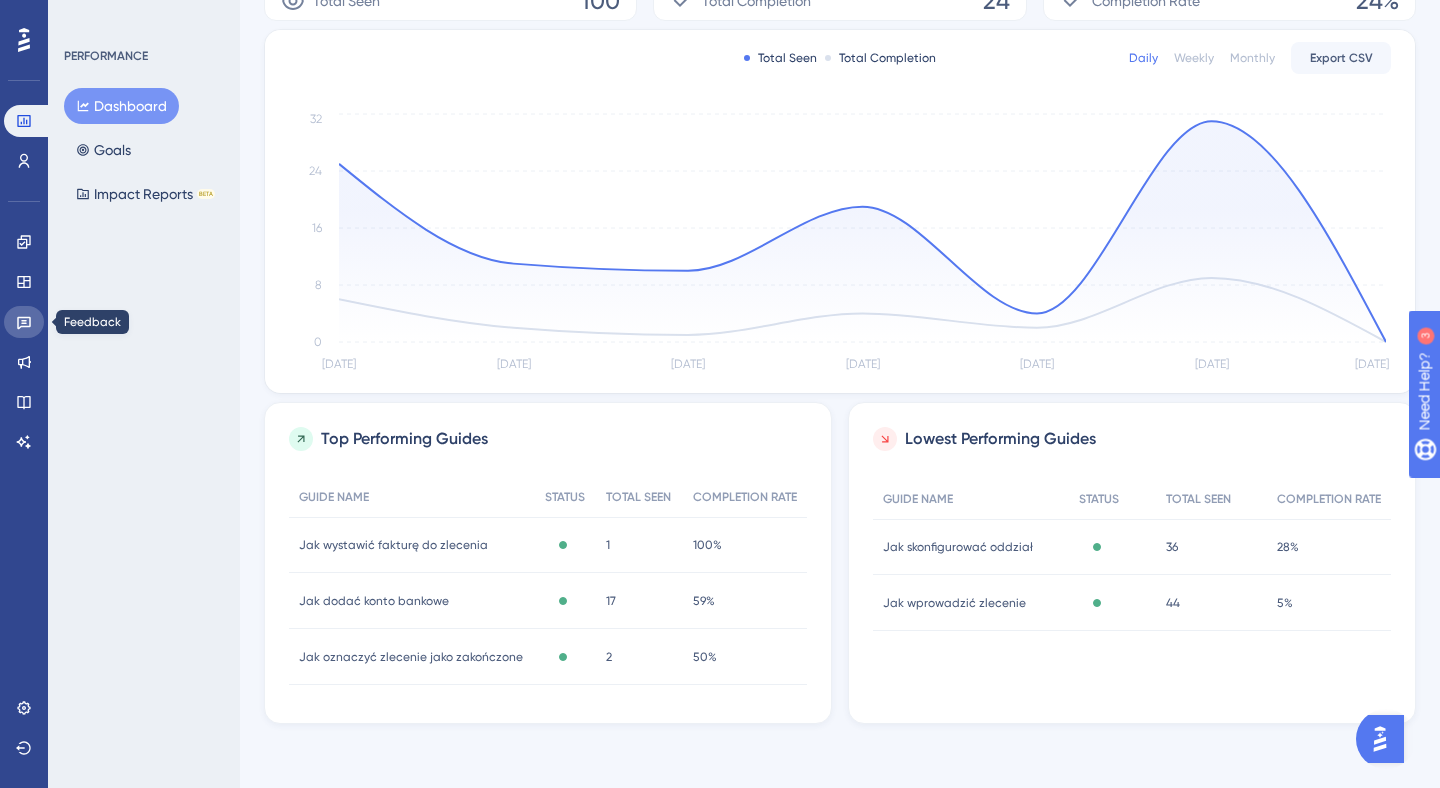 click at bounding box center [24, 322] 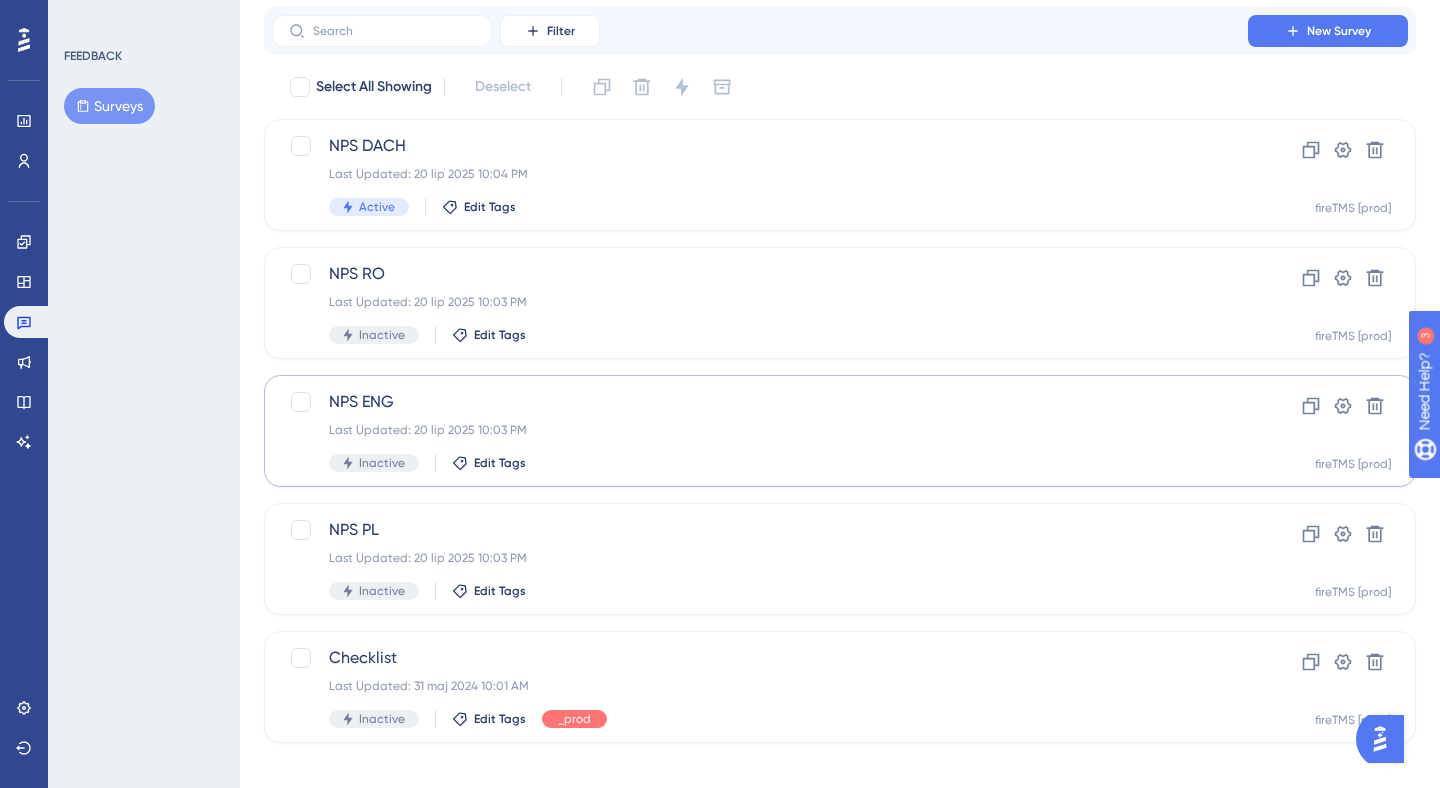 scroll, scrollTop: 84, scrollLeft: 0, axis: vertical 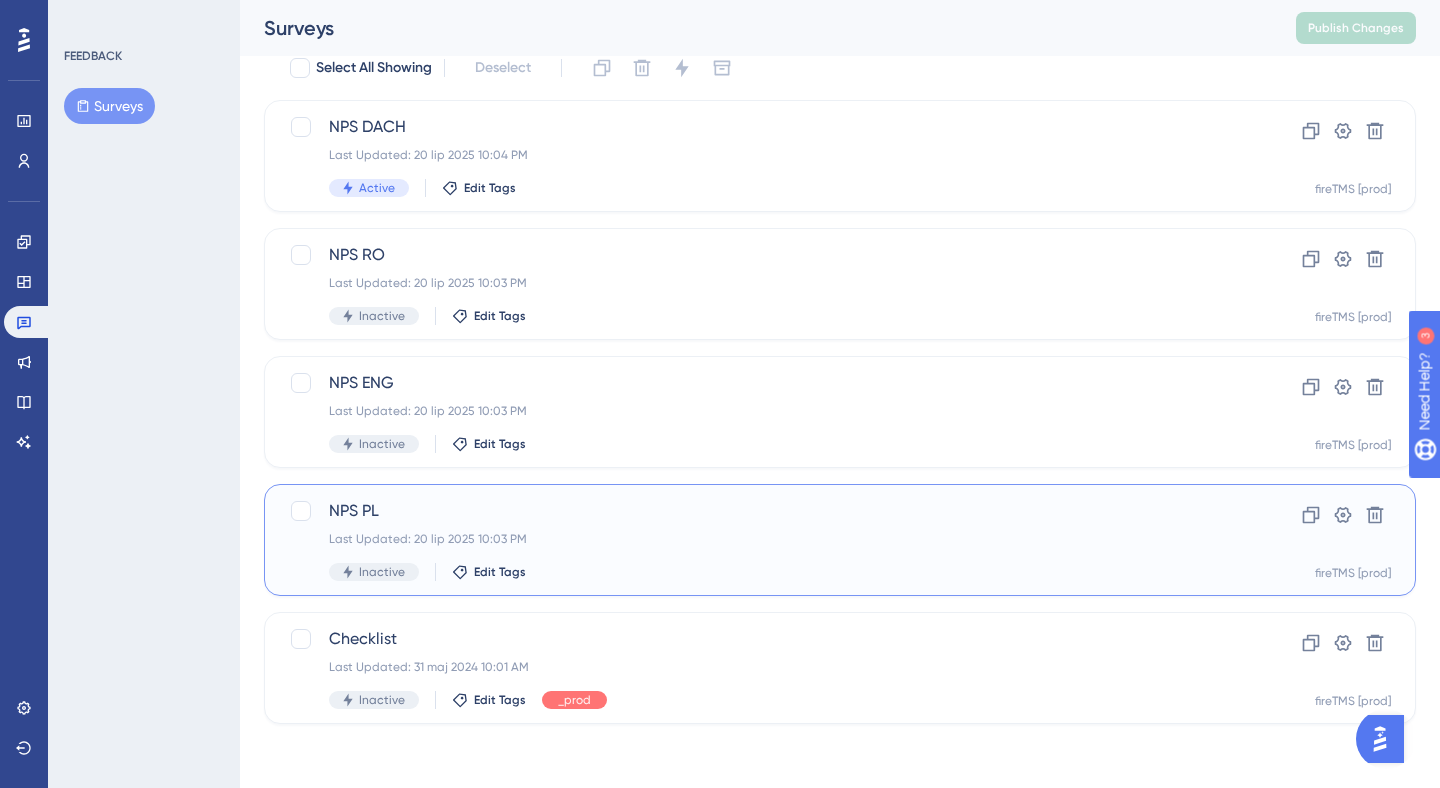 click on "NPS PL" at bounding box center [760, 511] 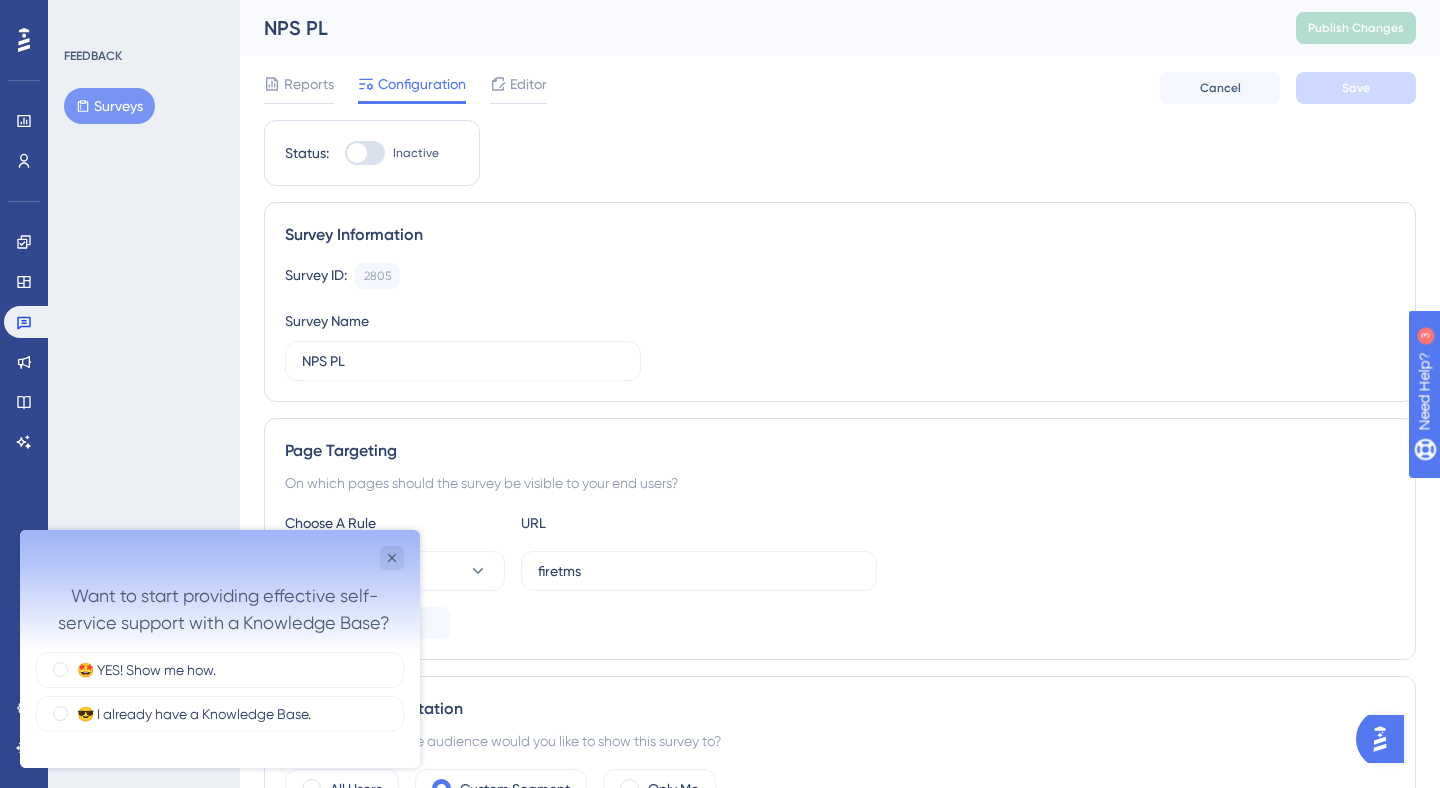 scroll, scrollTop: 0, scrollLeft: 0, axis: both 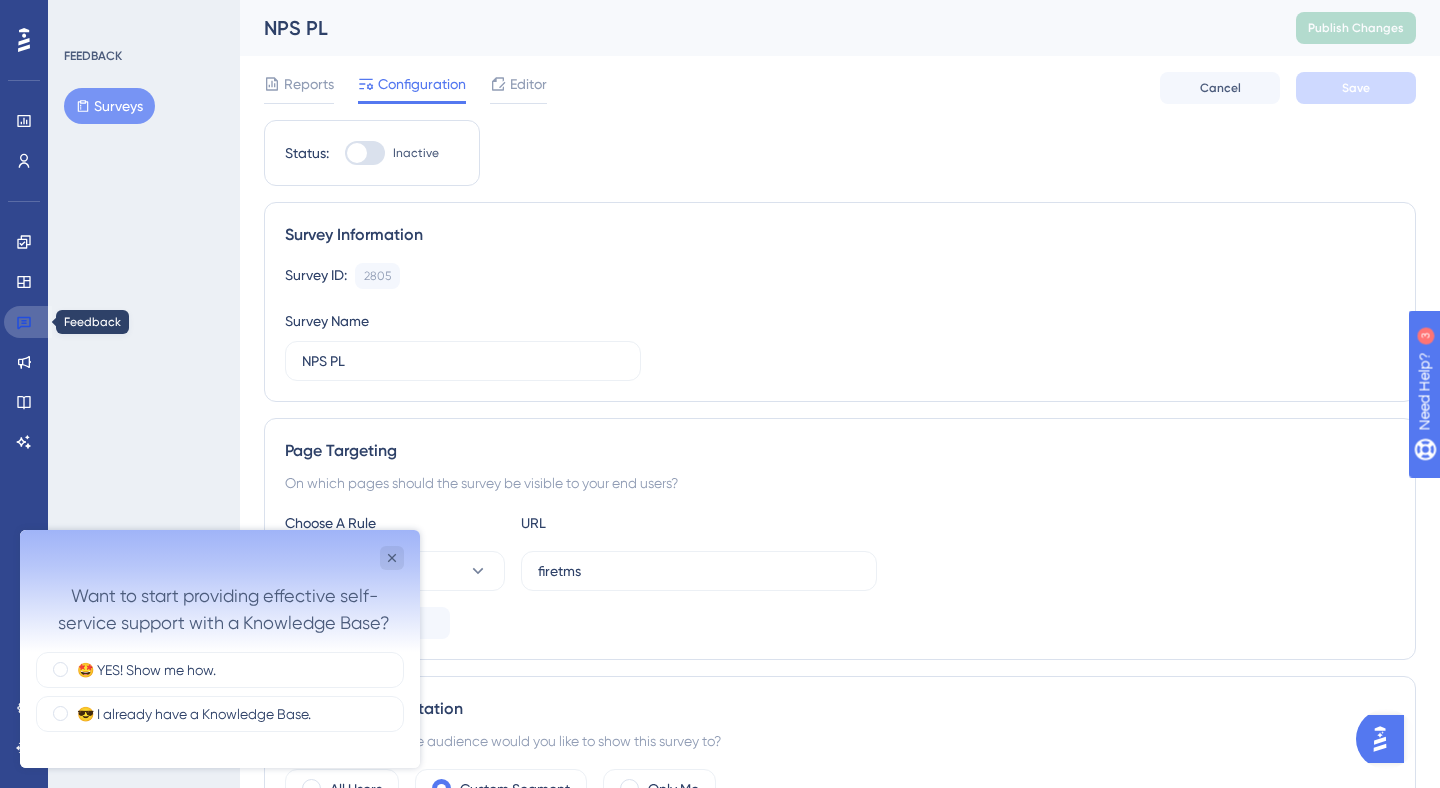 click 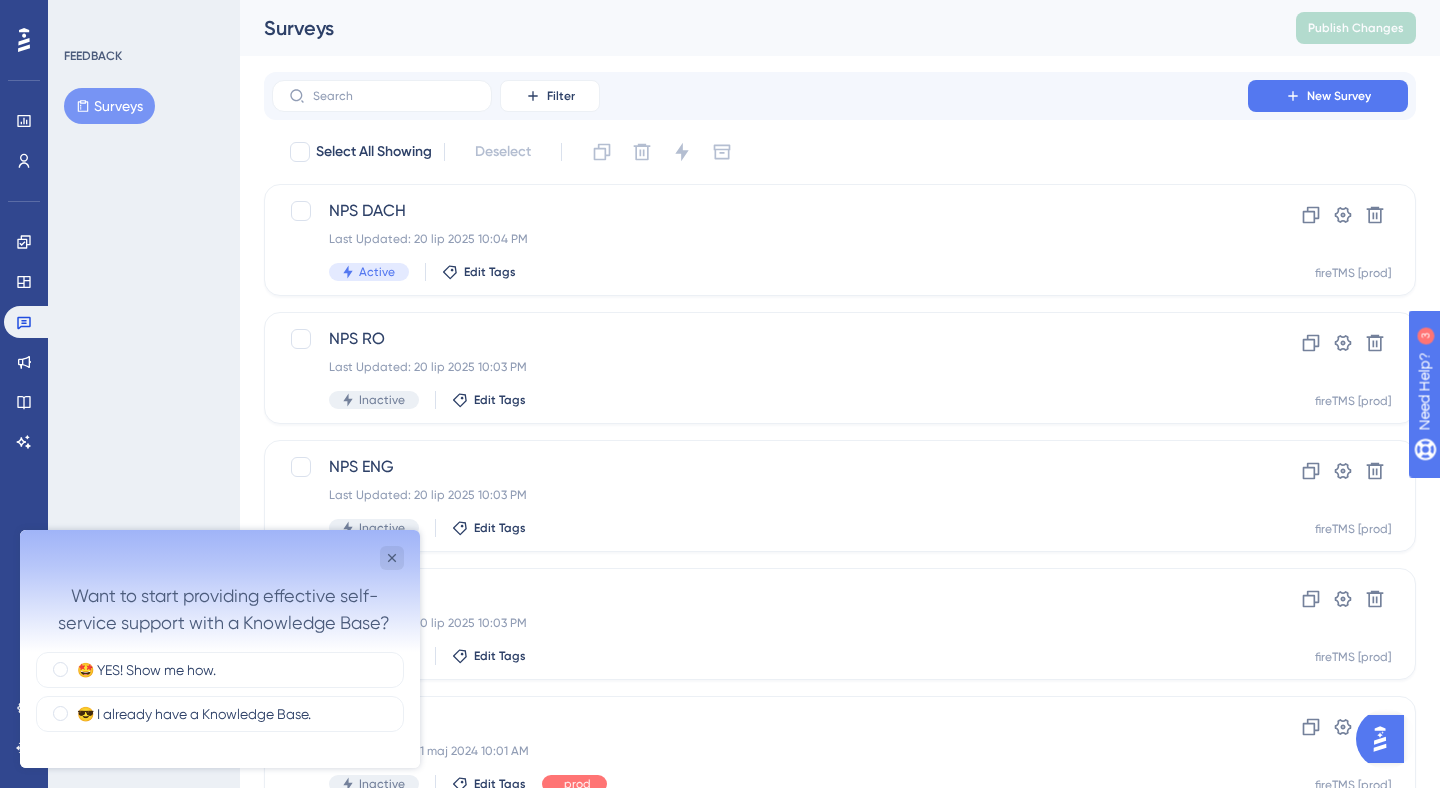 click on "Want to start providing effective self-service support with a Knowledge Base?" at bounding box center (220, 591) 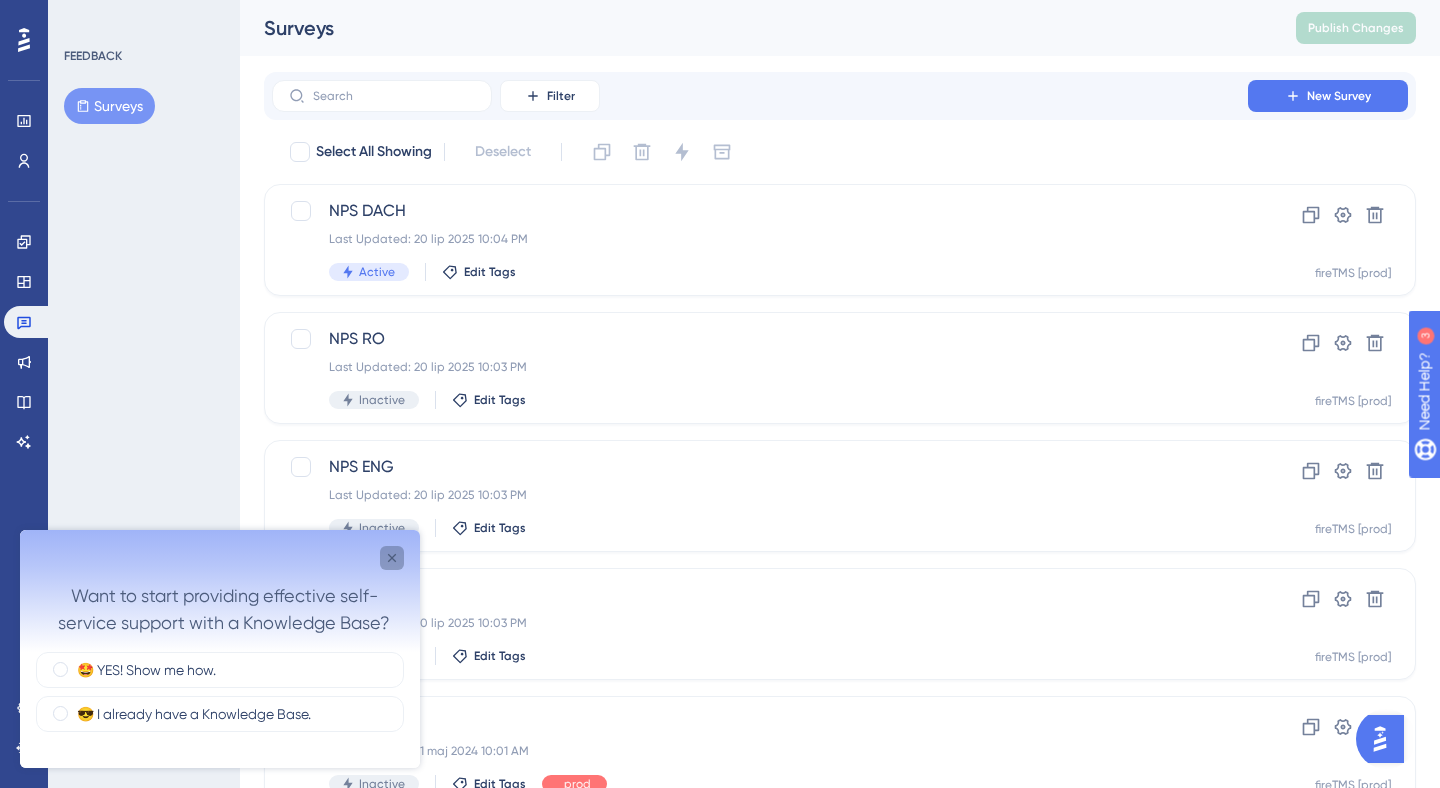 click 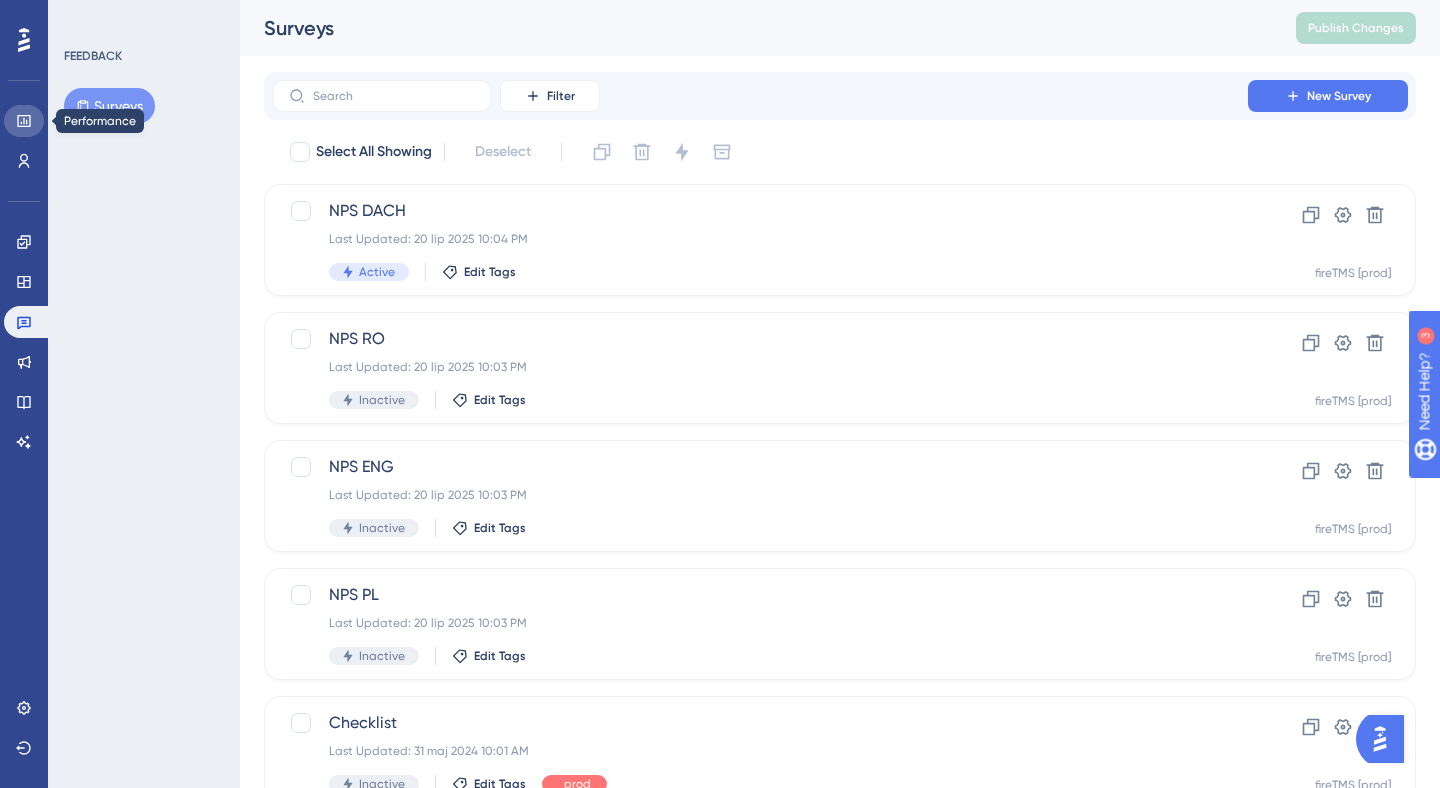 click 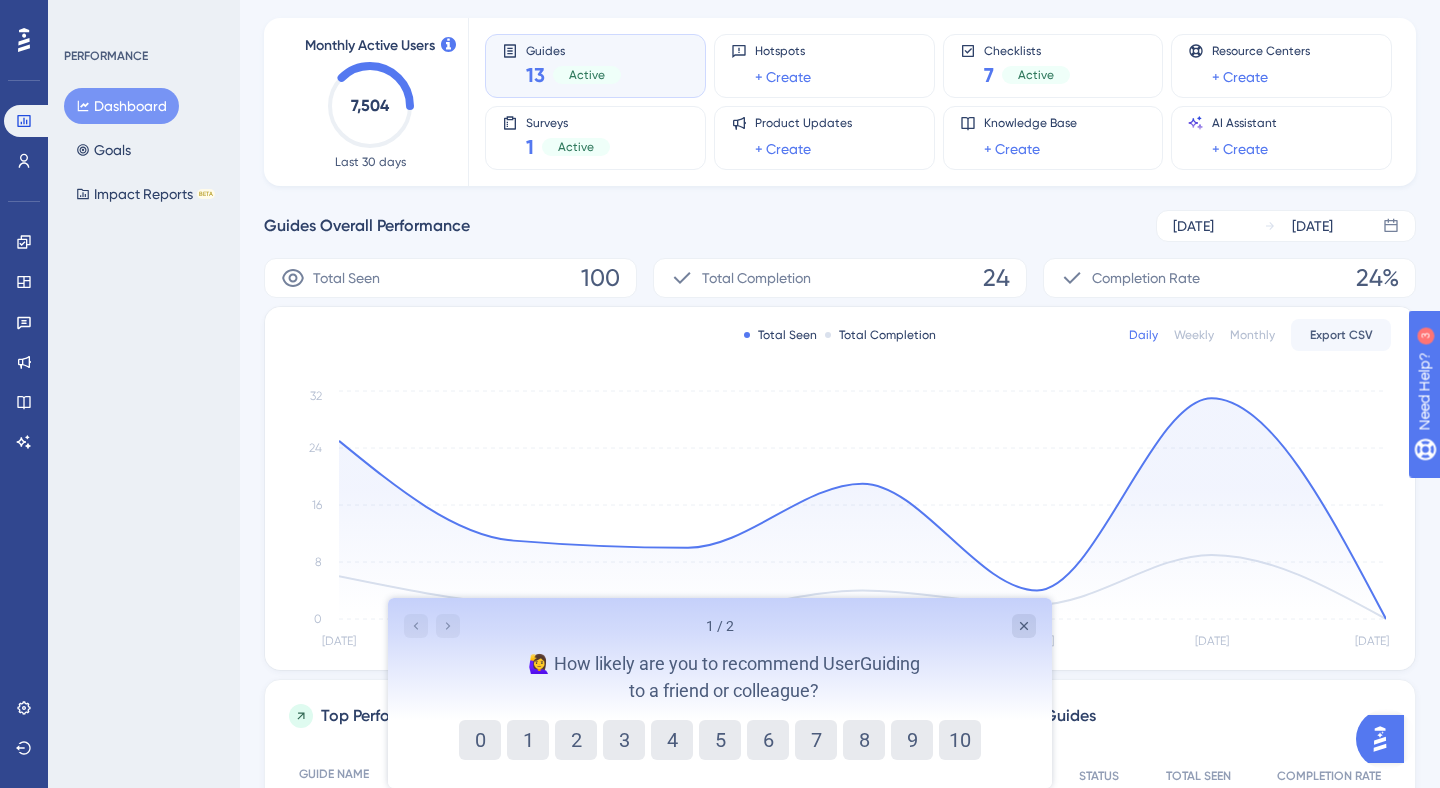 scroll, scrollTop: 371, scrollLeft: 0, axis: vertical 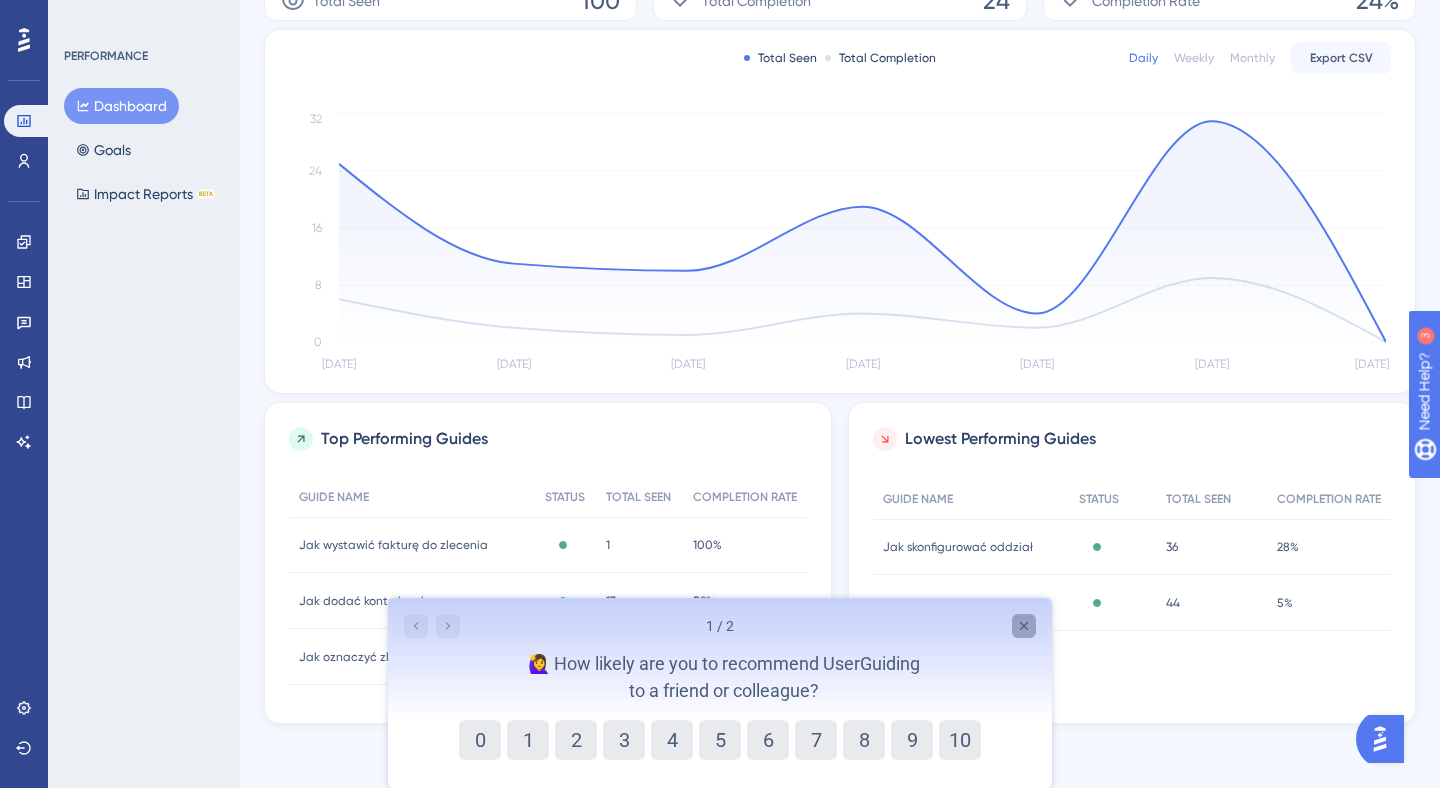 click 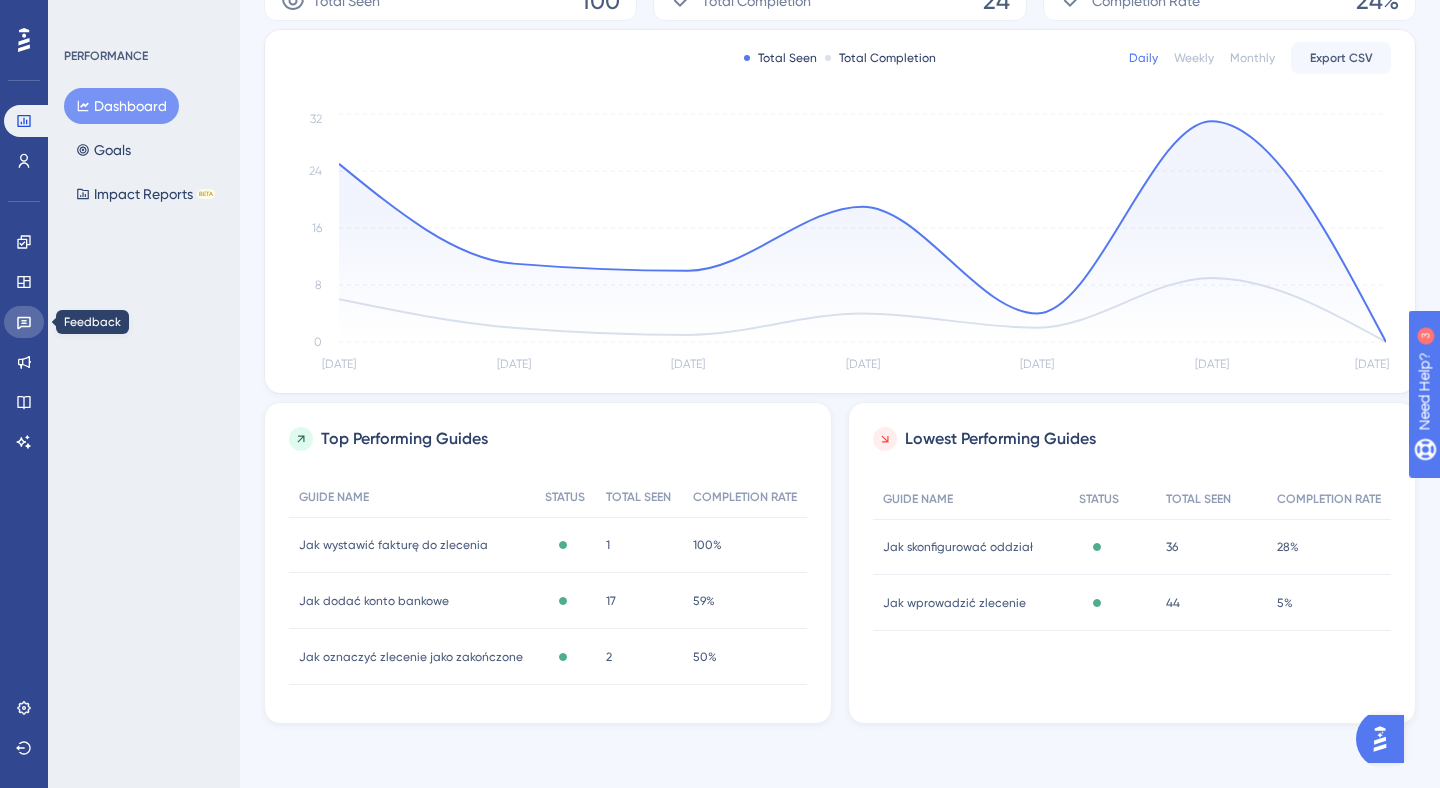 click 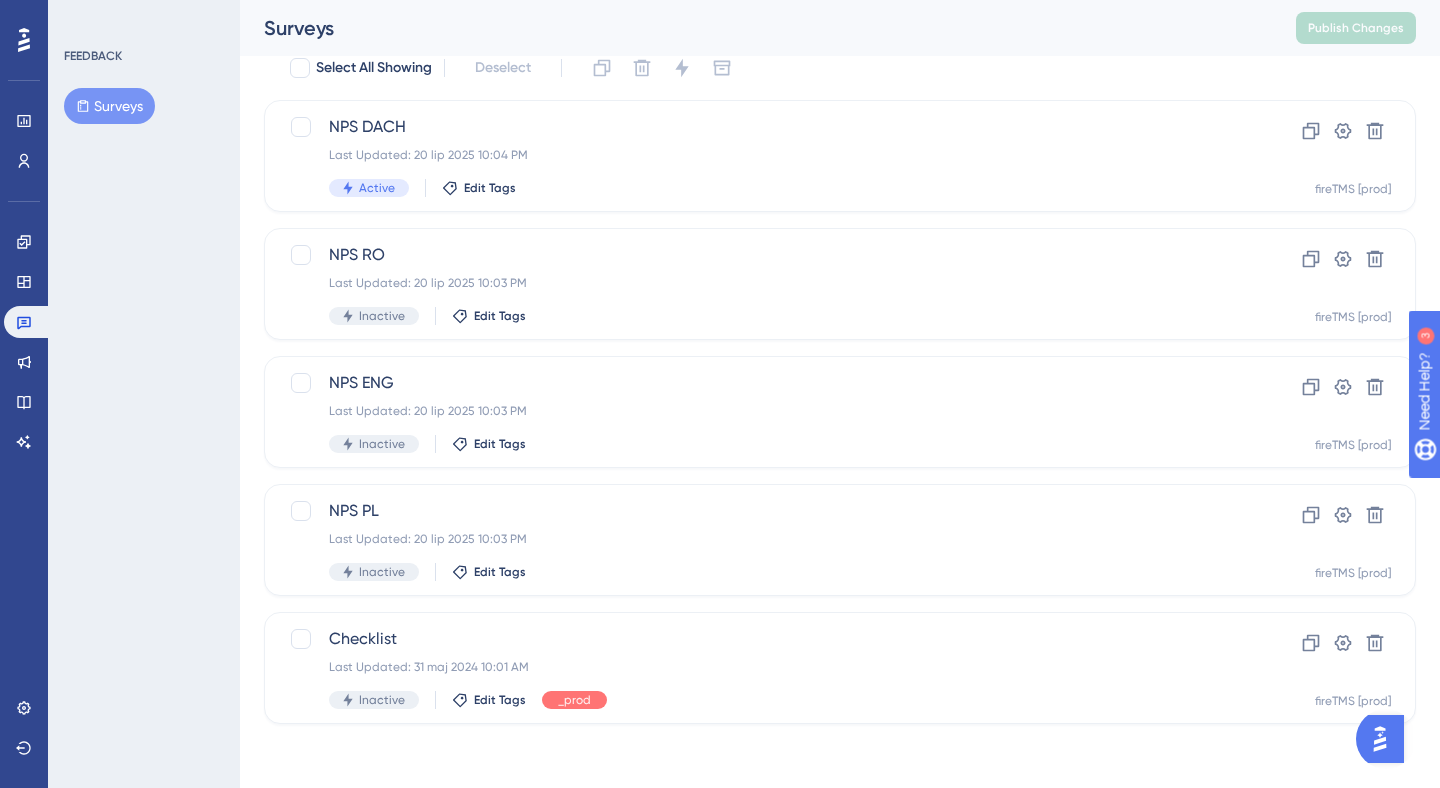 scroll, scrollTop: 0, scrollLeft: 0, axis: both 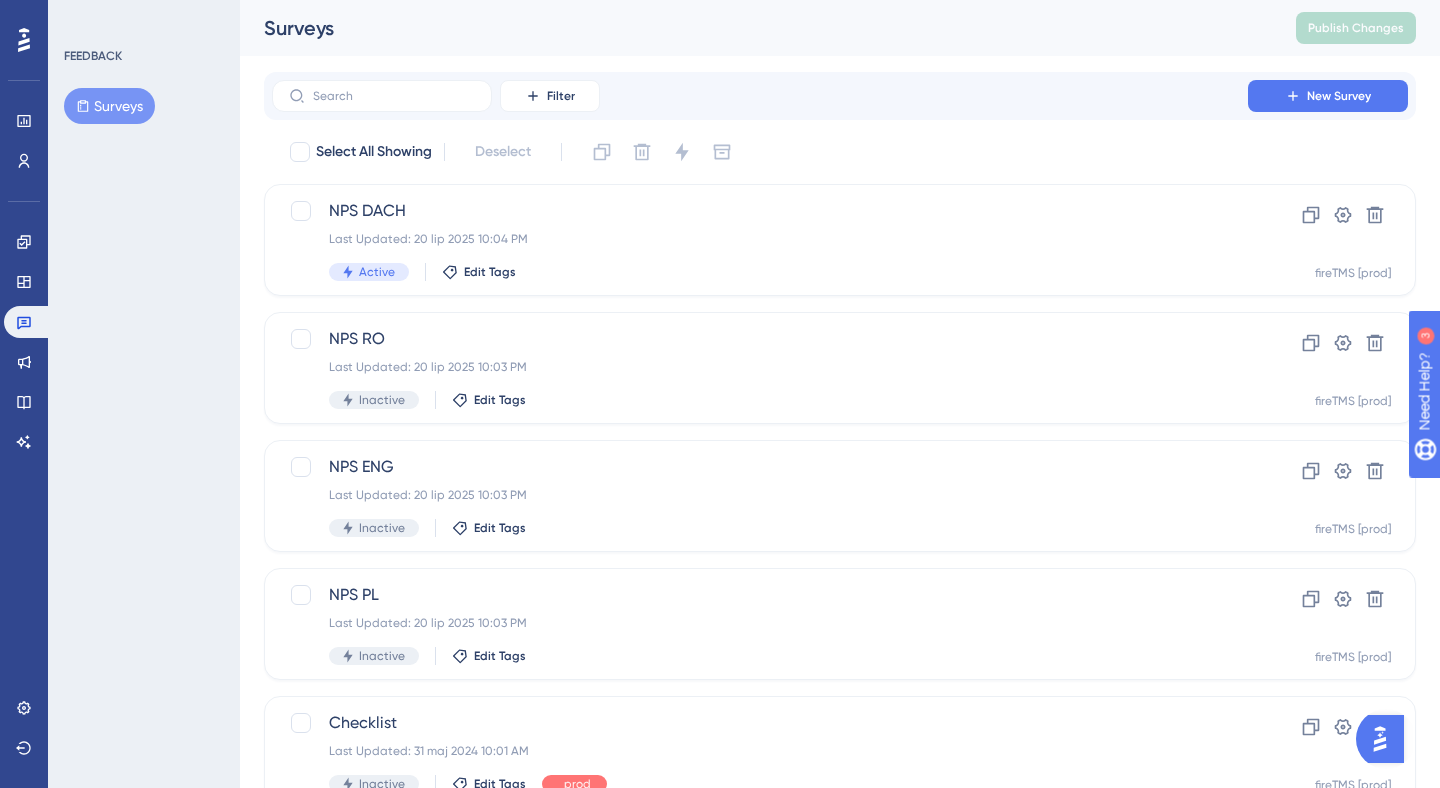 click on "FEEDBACK" at bounding box center (93, 56) 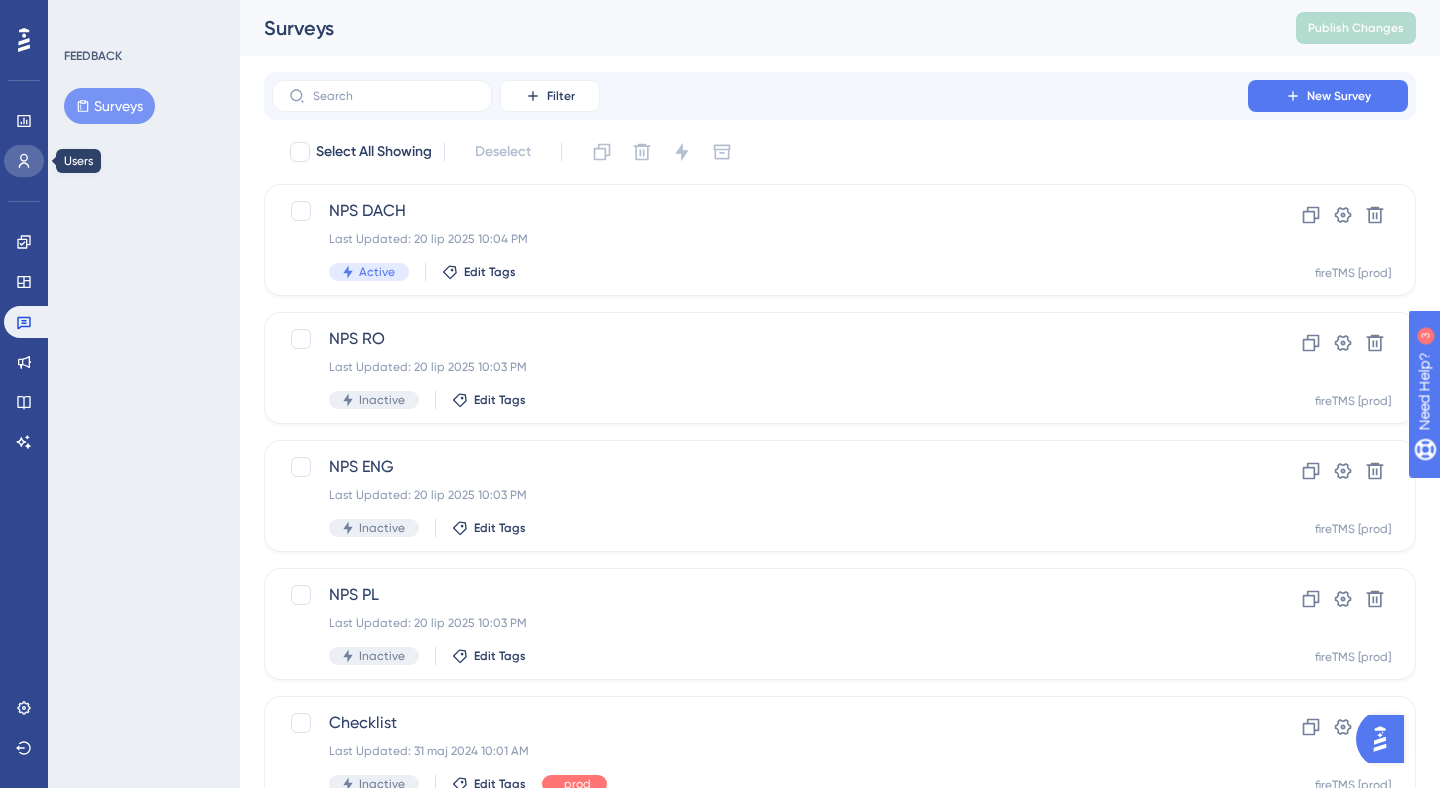 click at bounding box center (24, 161) 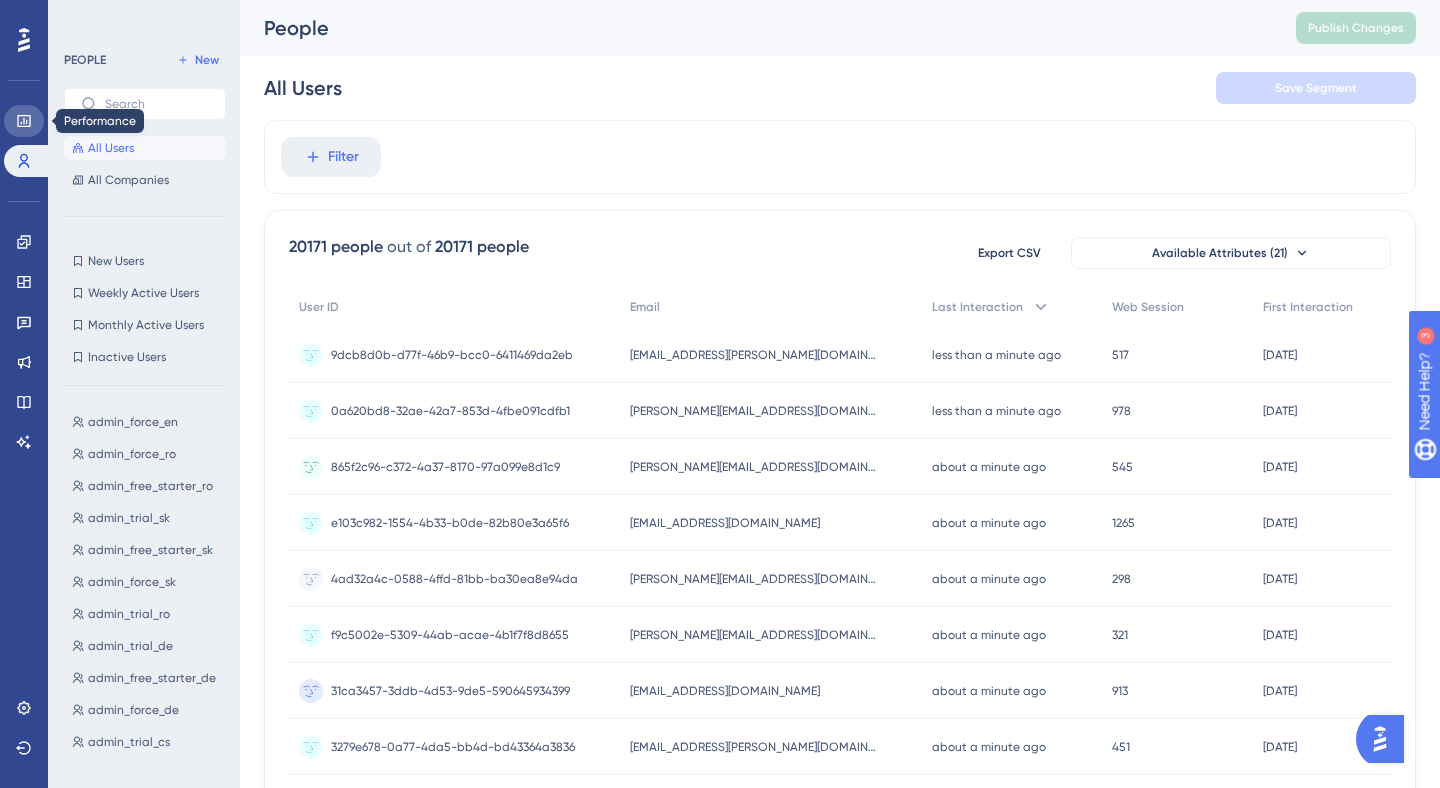 click 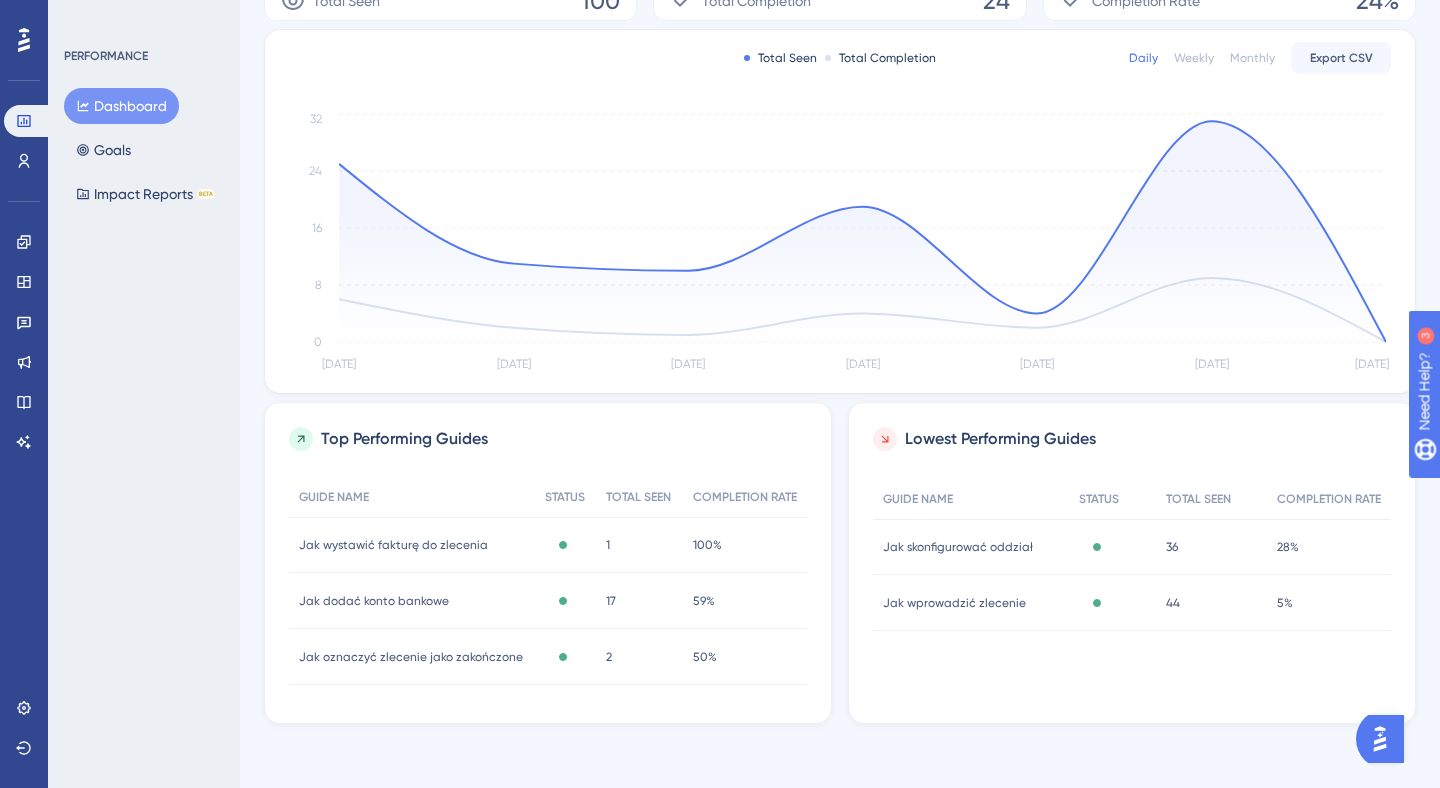 scroll, scrollTop: 366, scrollLeft: 0, axis: vertical 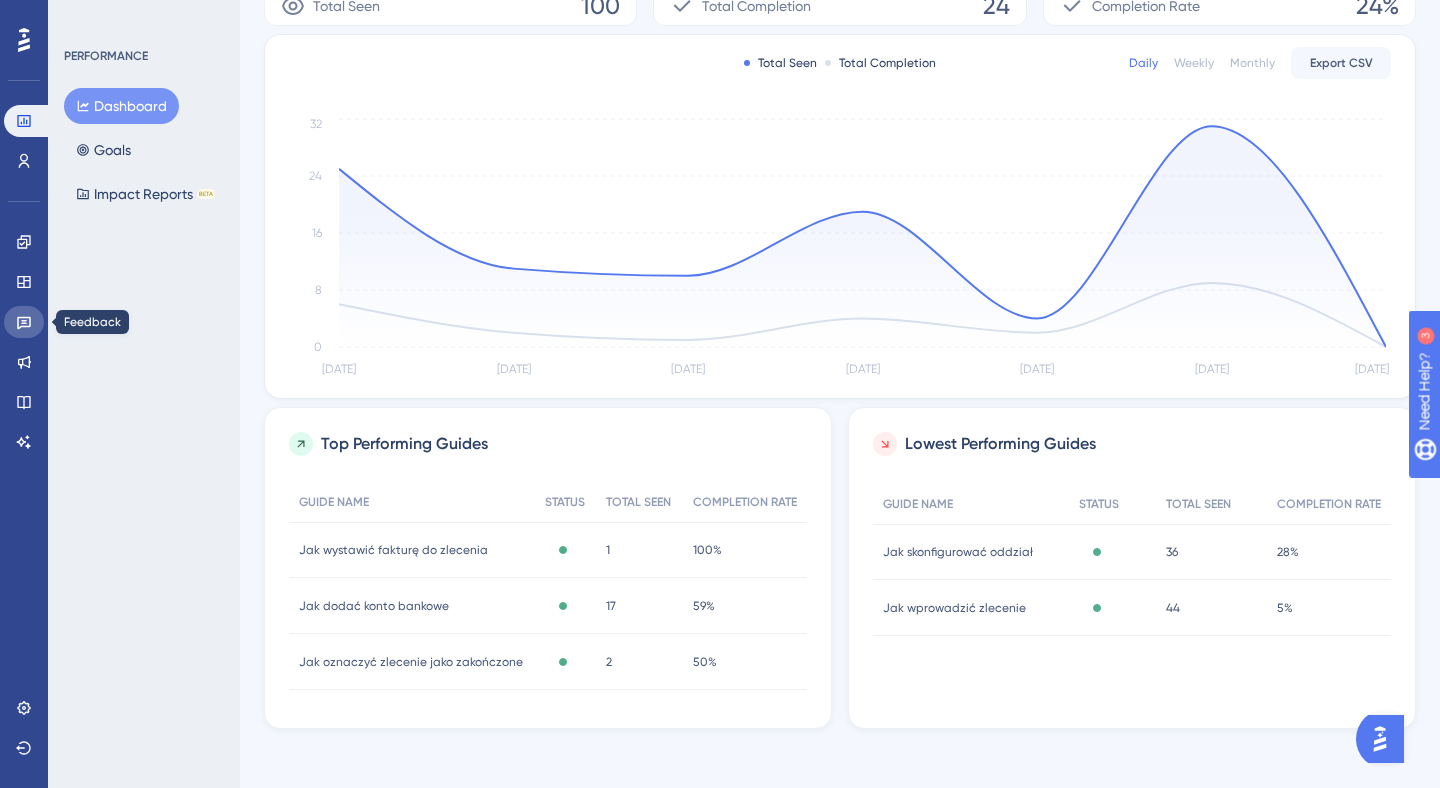 click at bounding box center [24, 322] 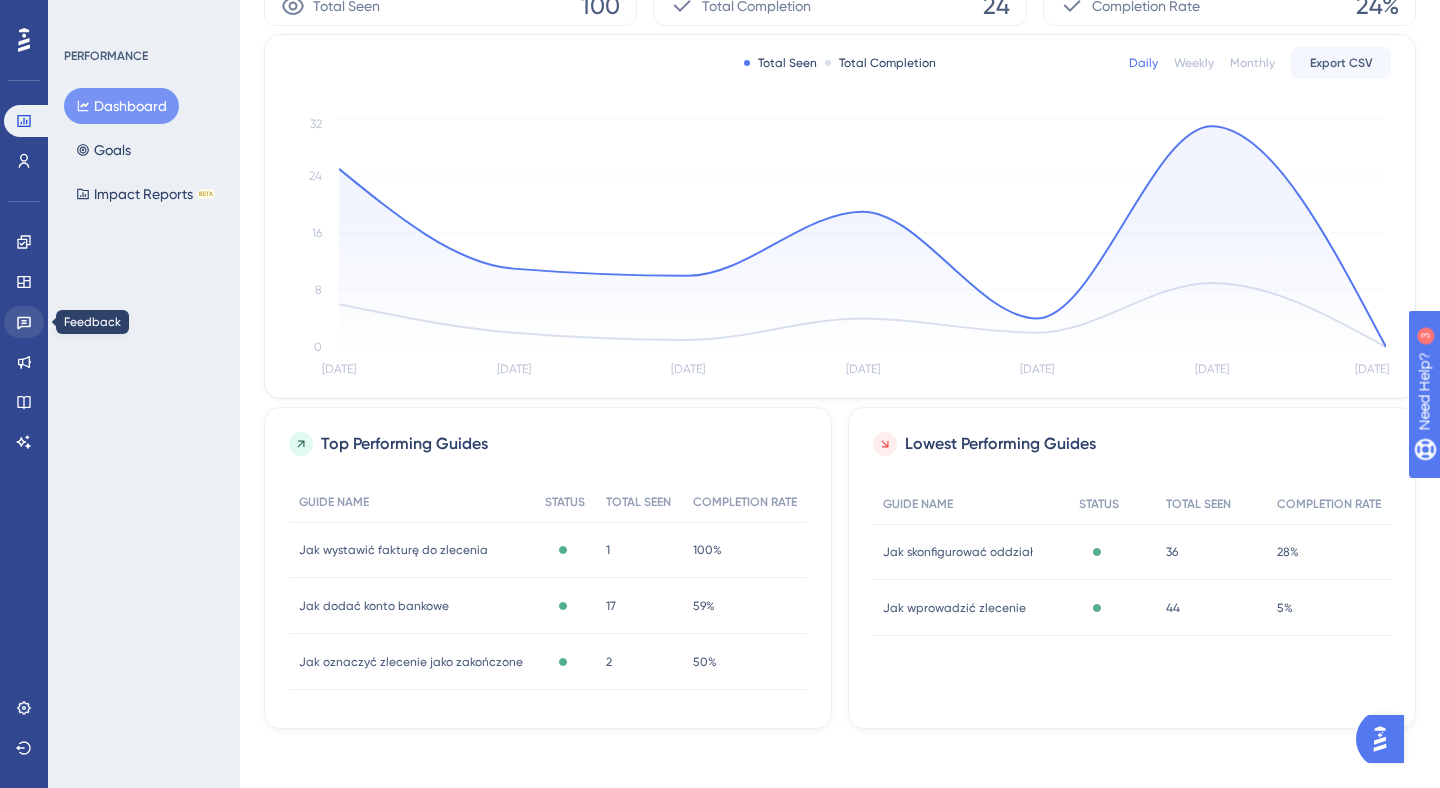 scroll, scrollTop: 0, scrollLeft: 0, axis: both 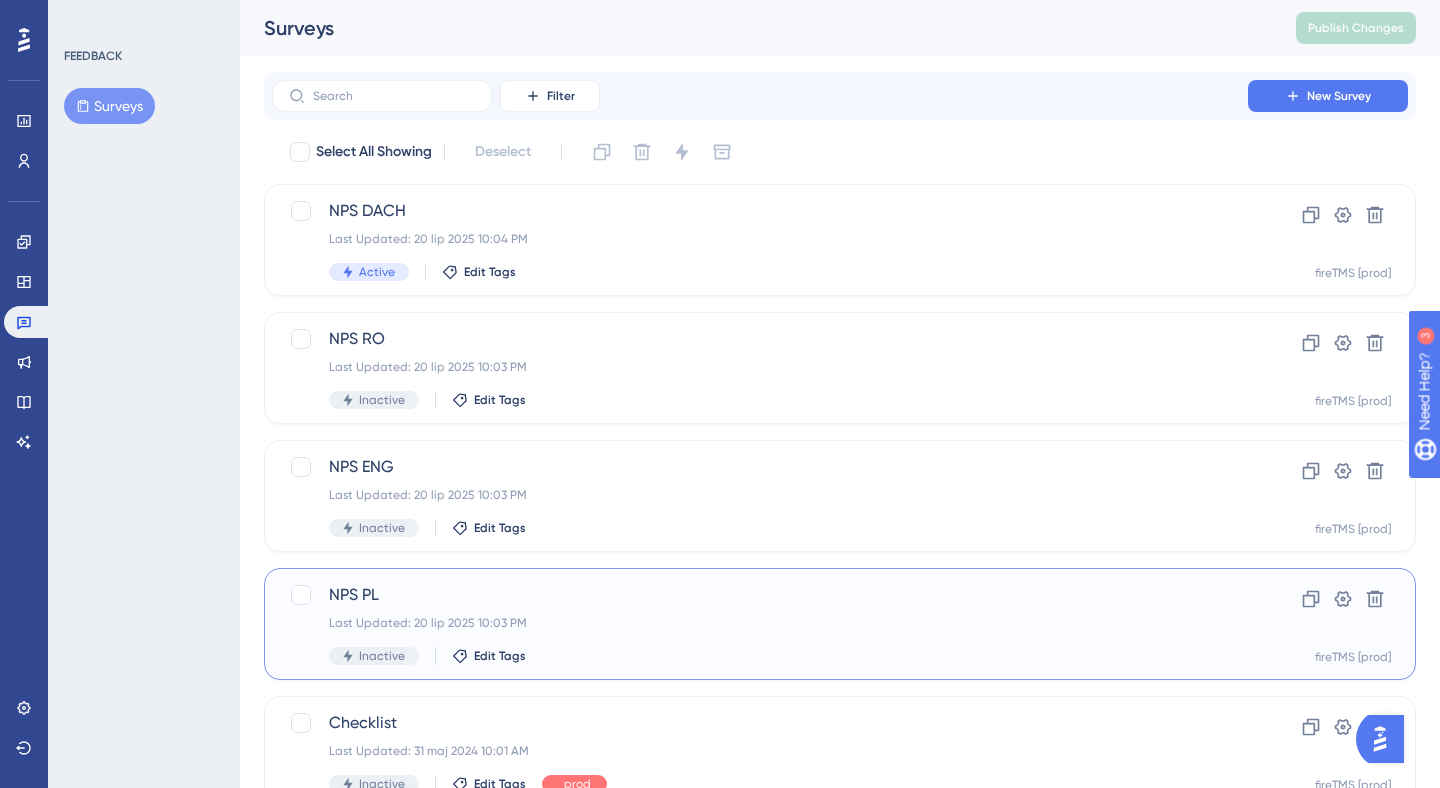 click on "NPS PL" at bounding box center [760, 595] 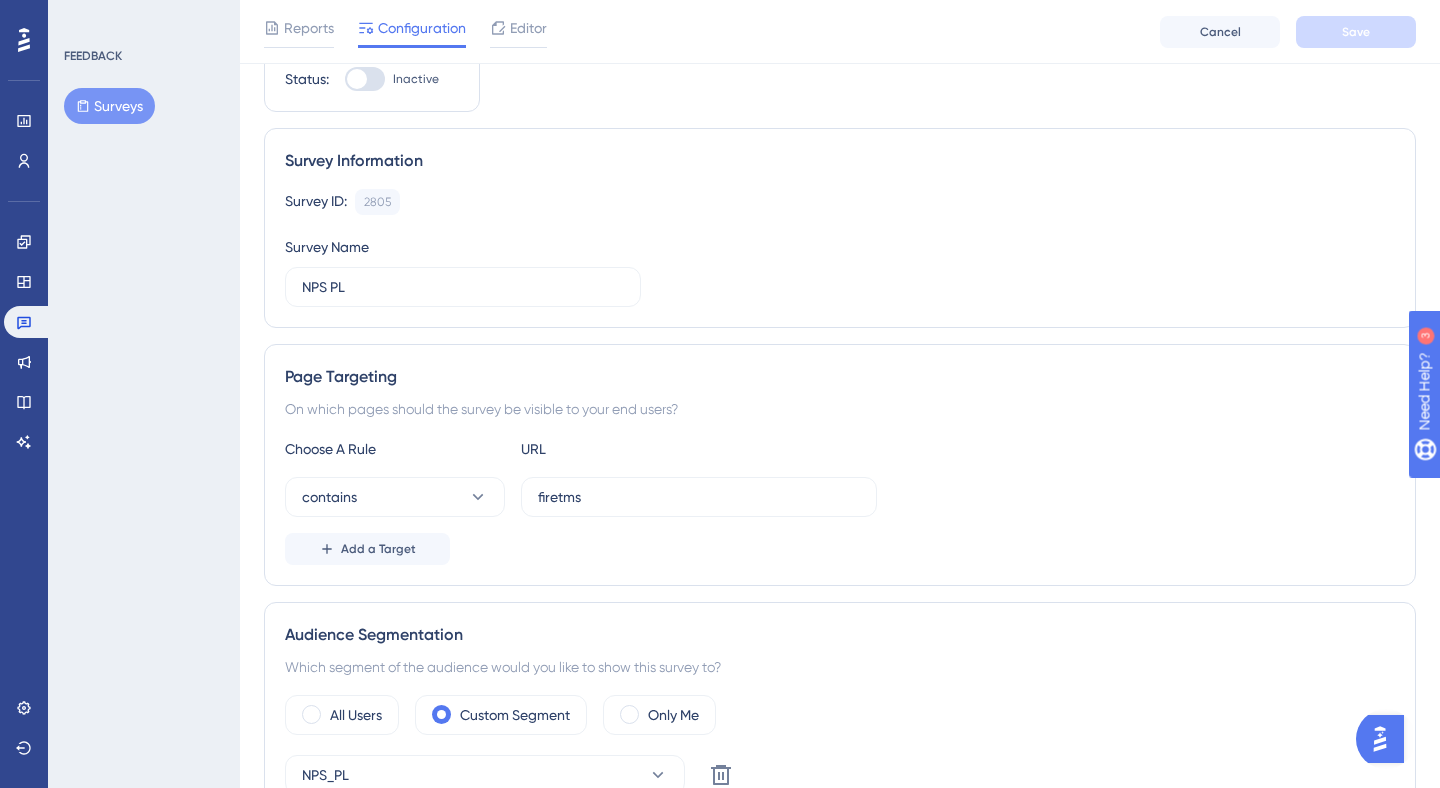 scroll, scrollTop: 0, scrollLeft: 0, axis: both 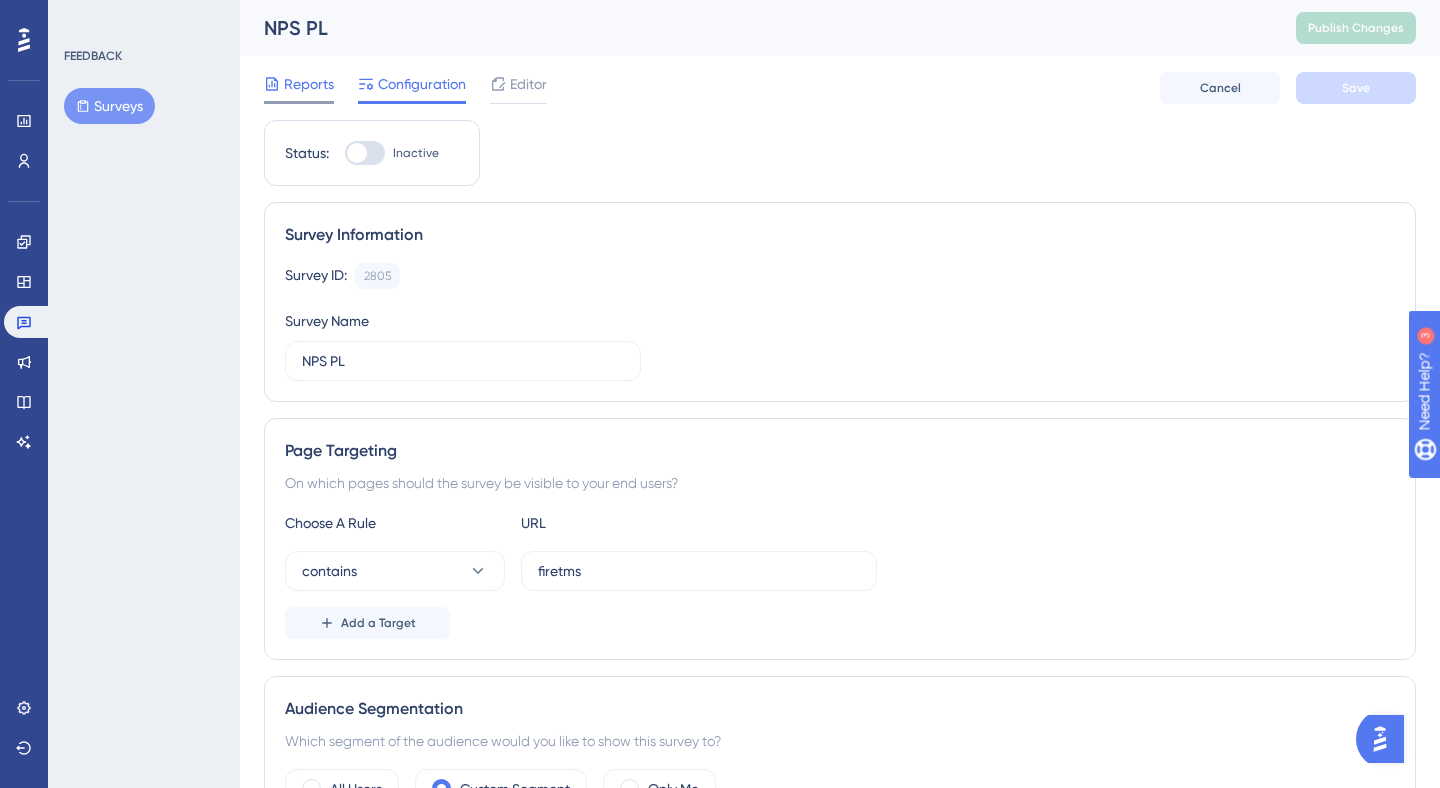 click on "Reports" at bounding box center [299, 84] 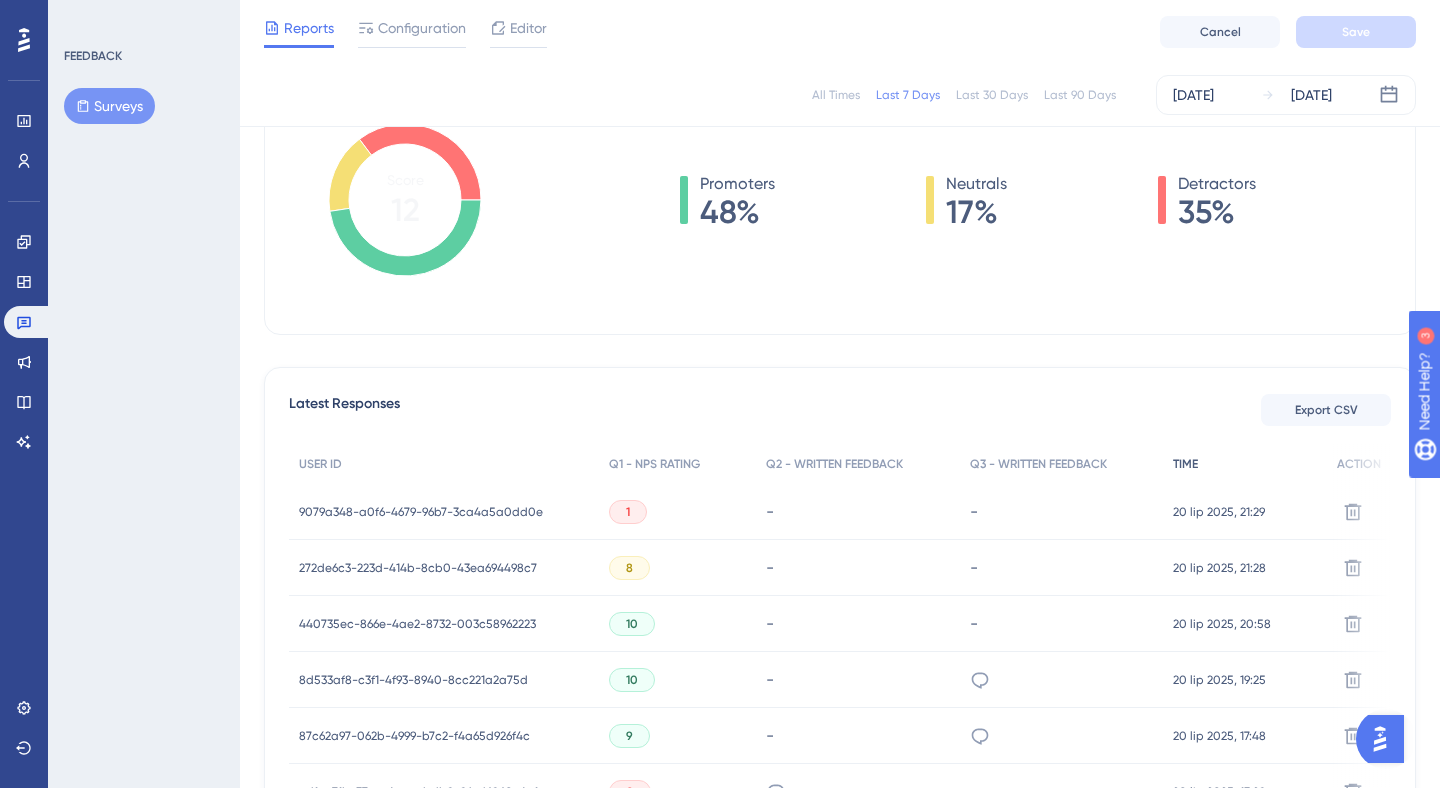 scroll, scrollTop: 336, scrollLeft: 0, axis: vertical 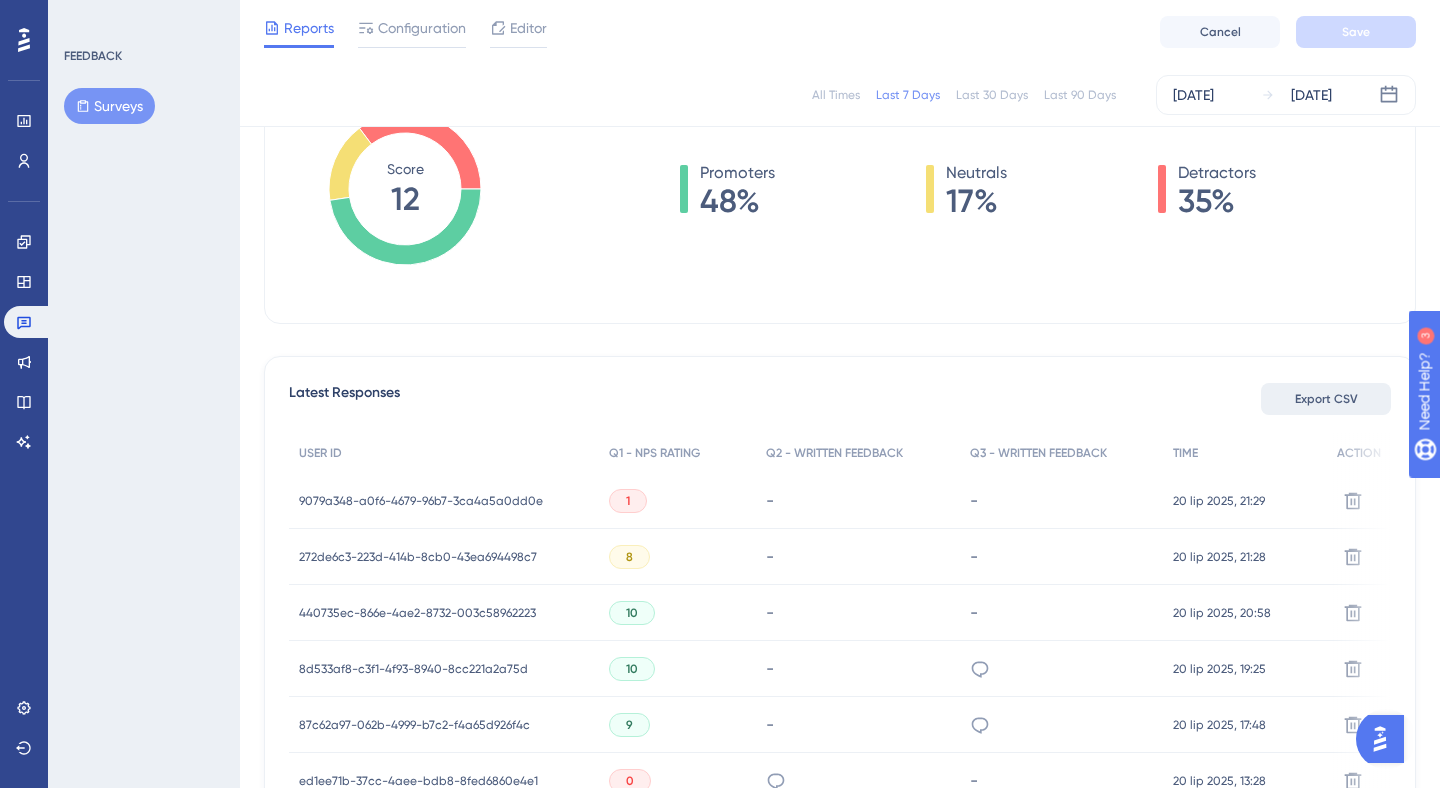 click on "Export CSV" at bounding box center (1326, 399) 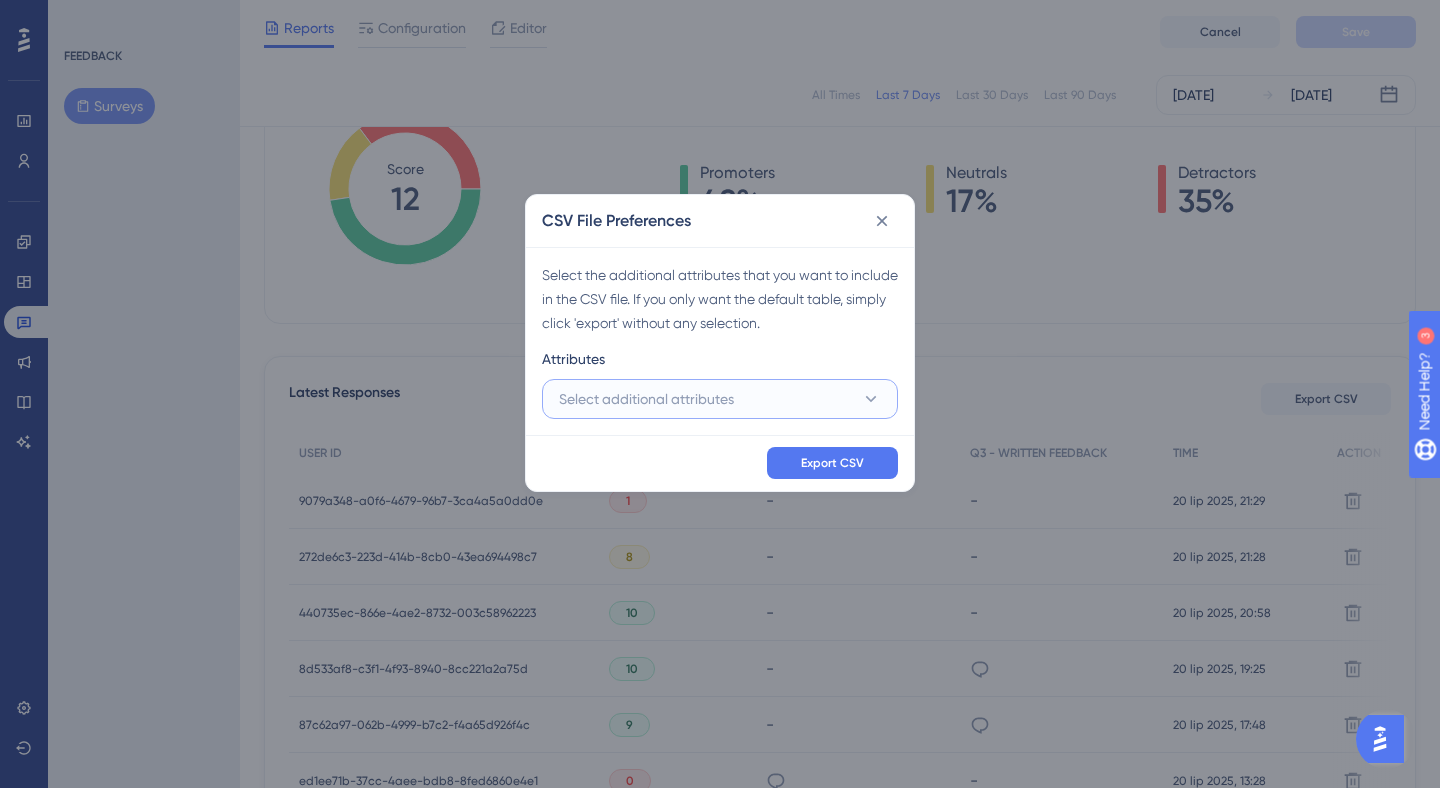 click on "Select additional attributes" at bounding box center [720, 399] 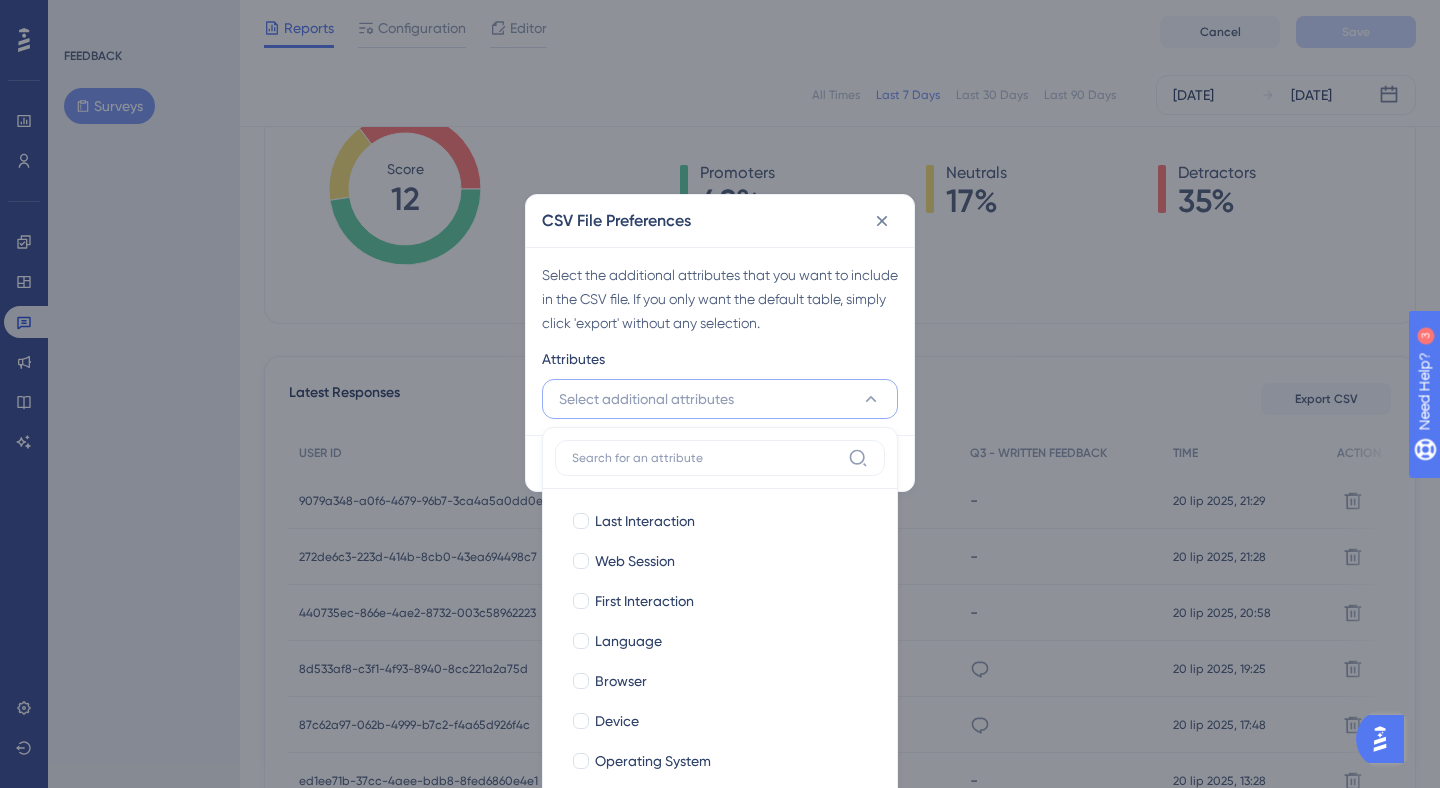 scroll, scrollTop: 391, scrollLeft: 0, axis: vertical 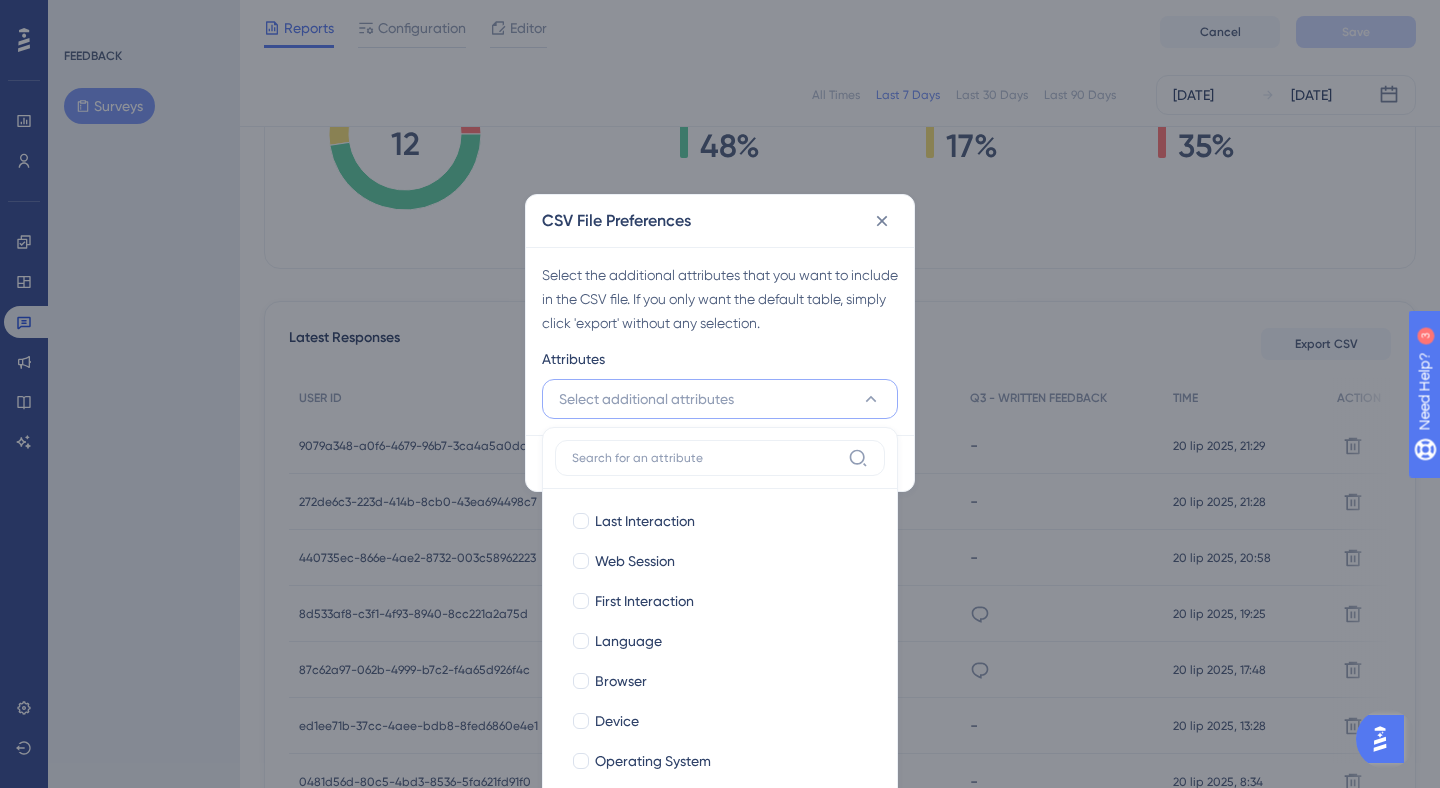 click on "Select the additional attributes that you want to include in the CSV file.
If you only want the default table, simply click 'export' without any selection. Attributes Select additional attributes Last Interaction Last Interaction Web Session Web Session First Interaction First Interaction Language Language Browser Browser Device Device Operating System Operating System app_language app_language created_at created_at Email Email is_admin is_admin is_force_guides is_force_guides is_paid_plan is_paid_plan is_trial is_trial Name Name partner_code partner_code perspective perspective plan_name plan_name plan_specialization plan_specialization tenant_promo_code tenant_promo_code" at bounding box center (720, 341) 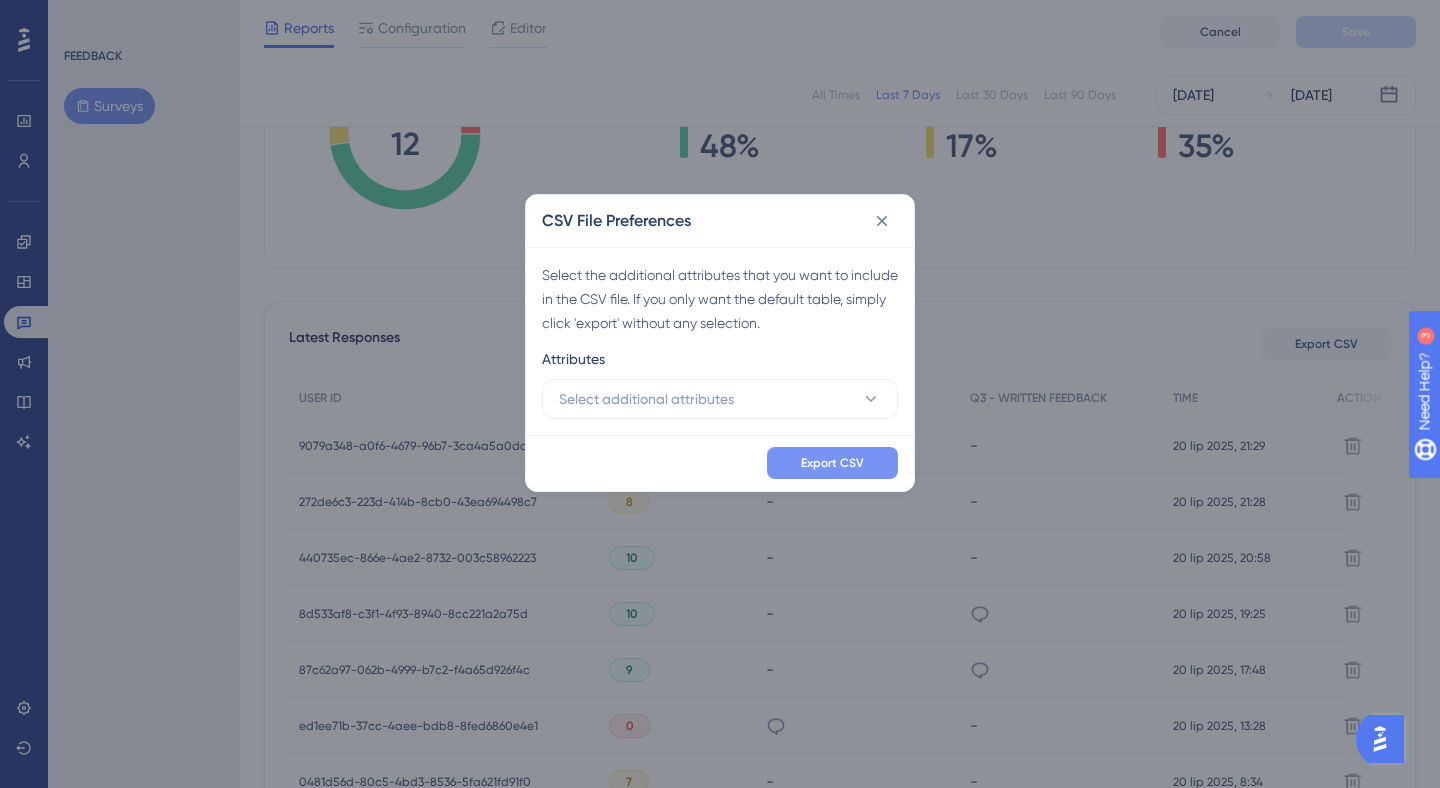click on "Export CSV" at bounding box center (832, 463) 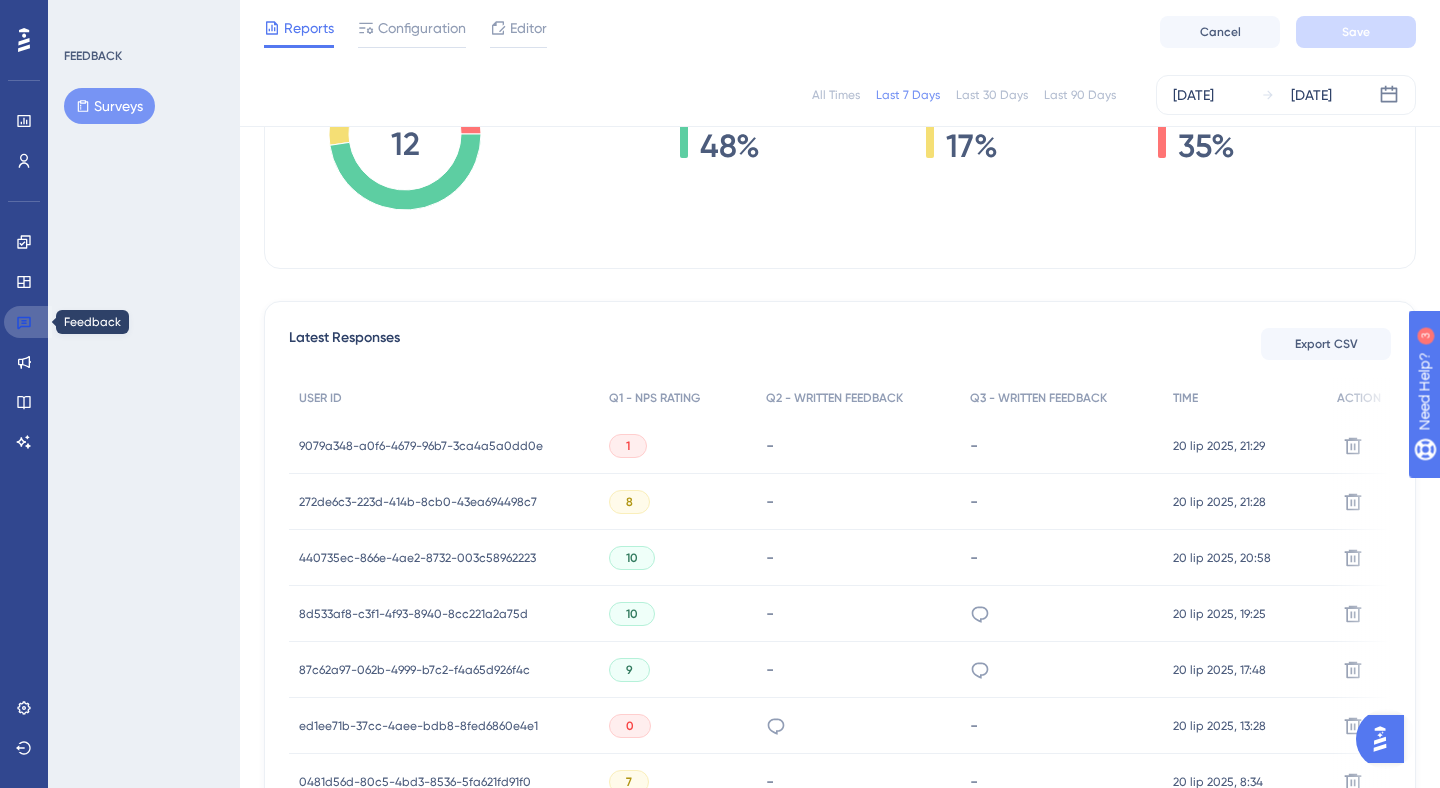 click 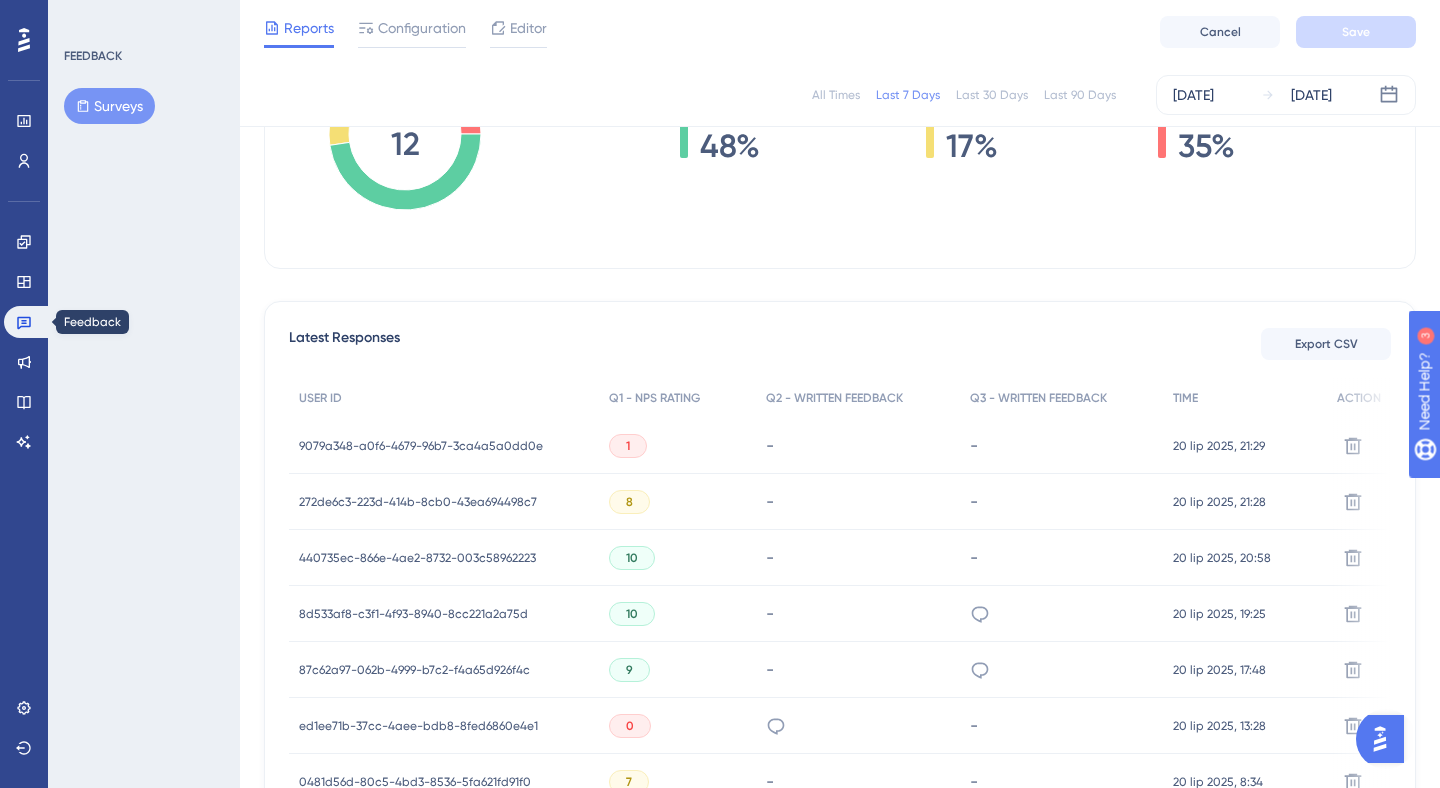 scroll, scrollTop: 0, scrollLeft: 0, axis: both 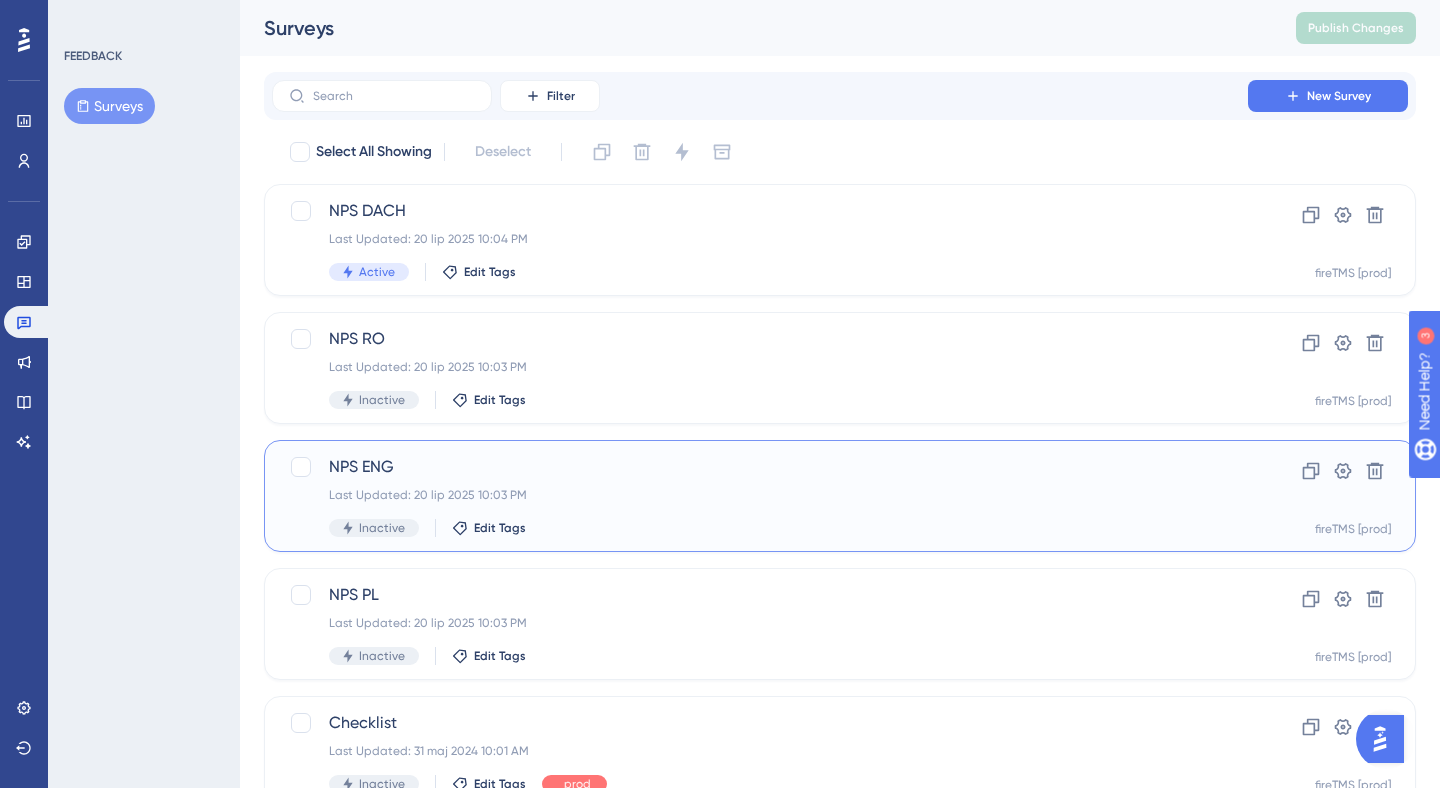 click on "NPS ENG" at bounding box center (760, 467) 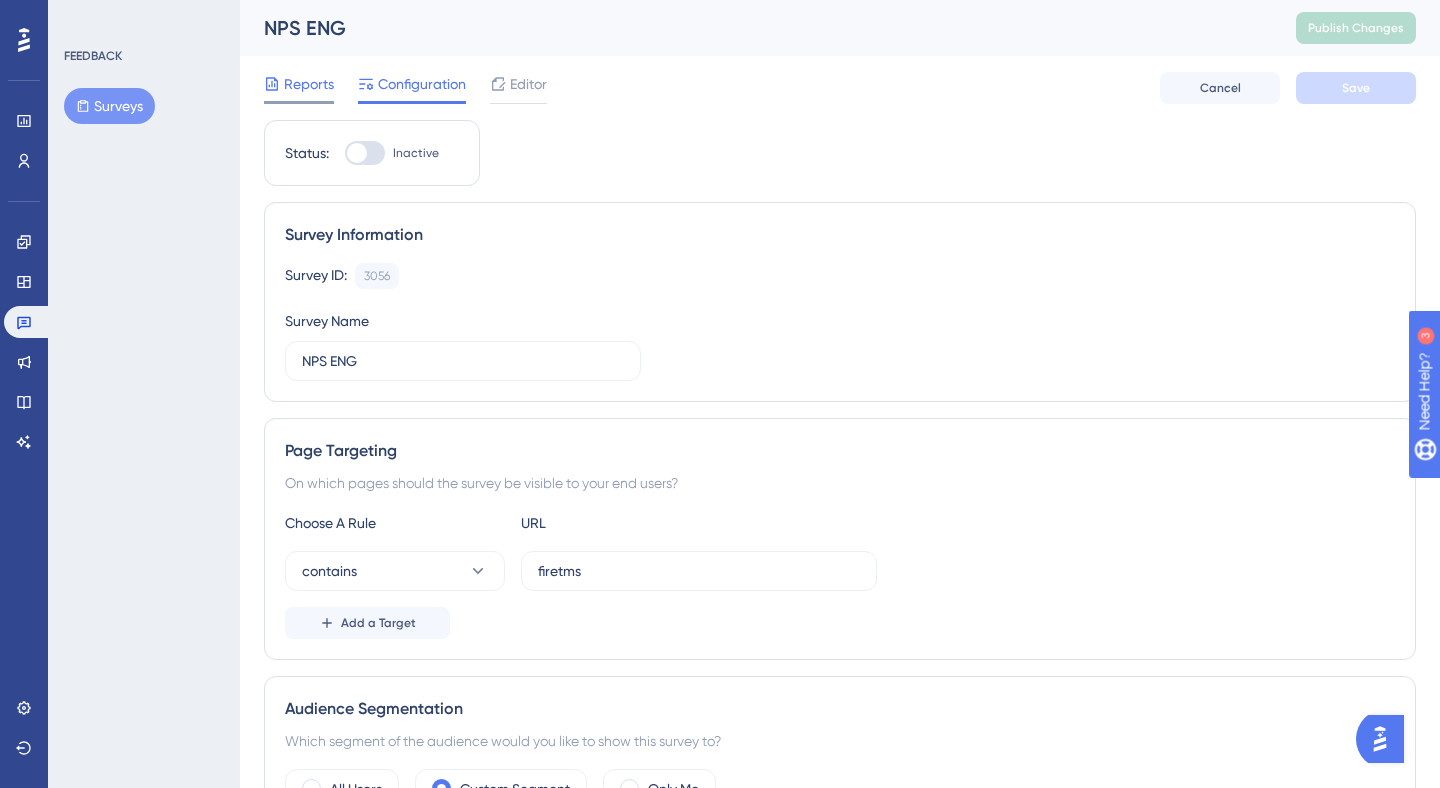 click on "Reports" at bounding box center (309, 84) 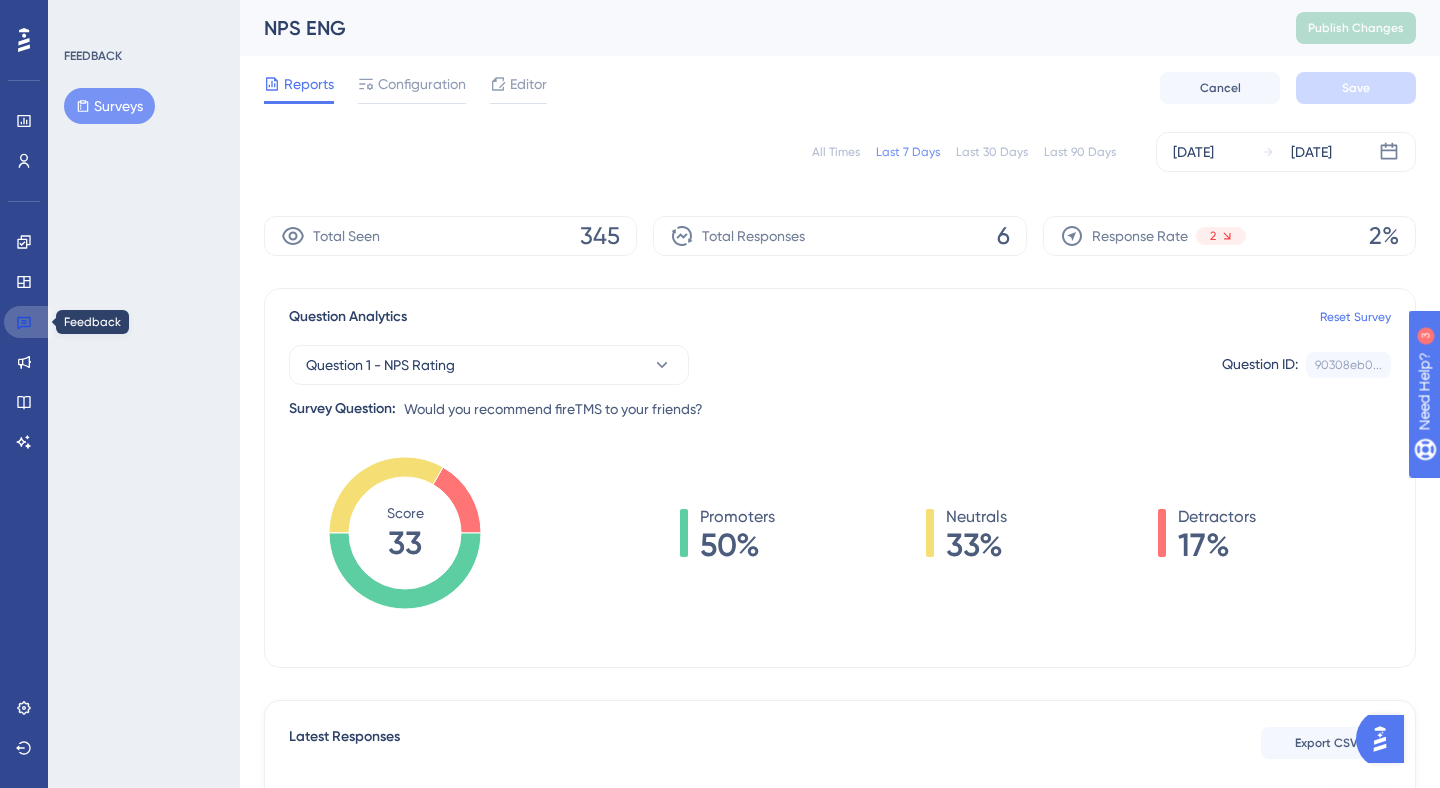 click at bounding box center [28, 322] 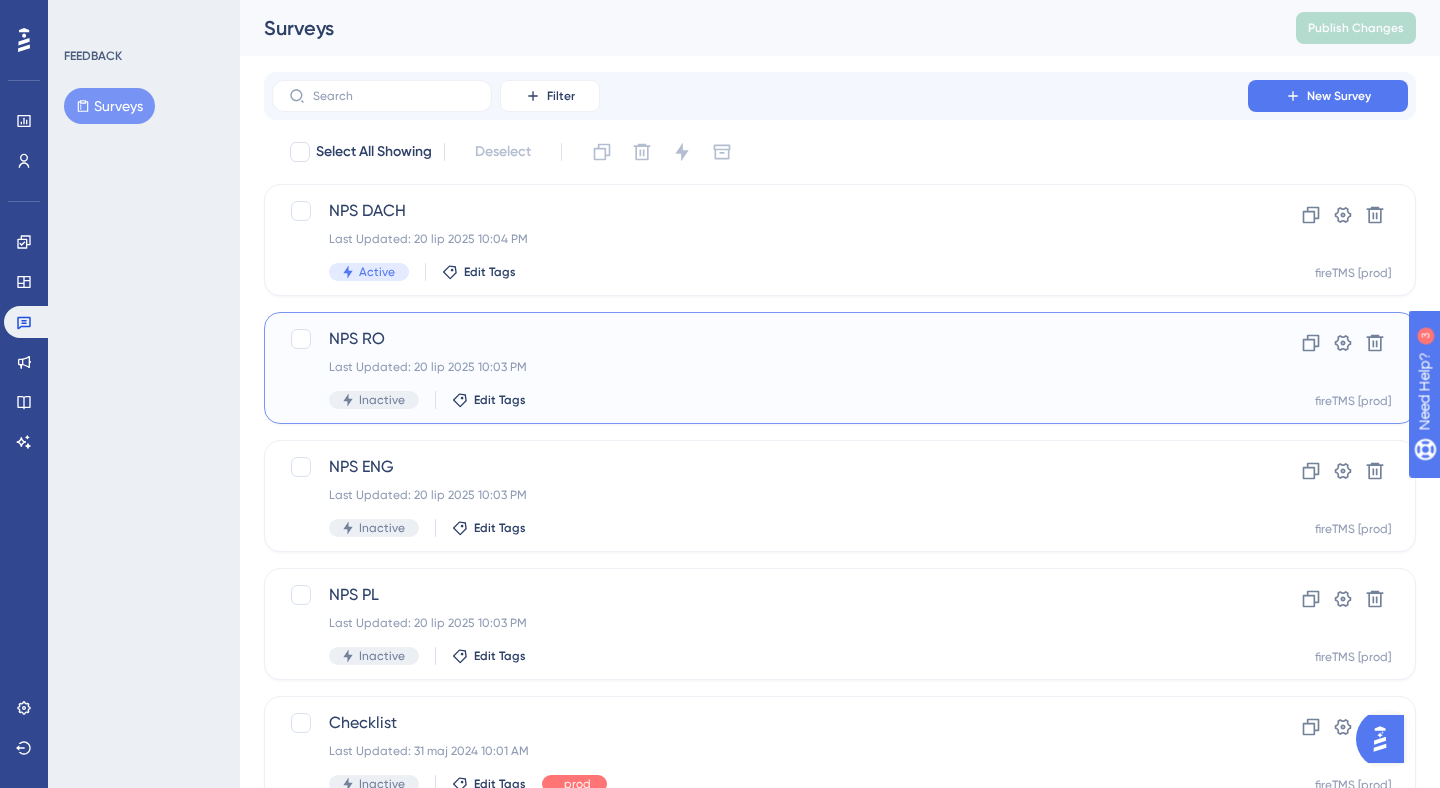 click on "NPS RO Last Updated: 20 lip 2025 10:03 PM Inactive Edit Tags Clone Settings Delete fireTMS [prod]" at bounding box center [840, 368] 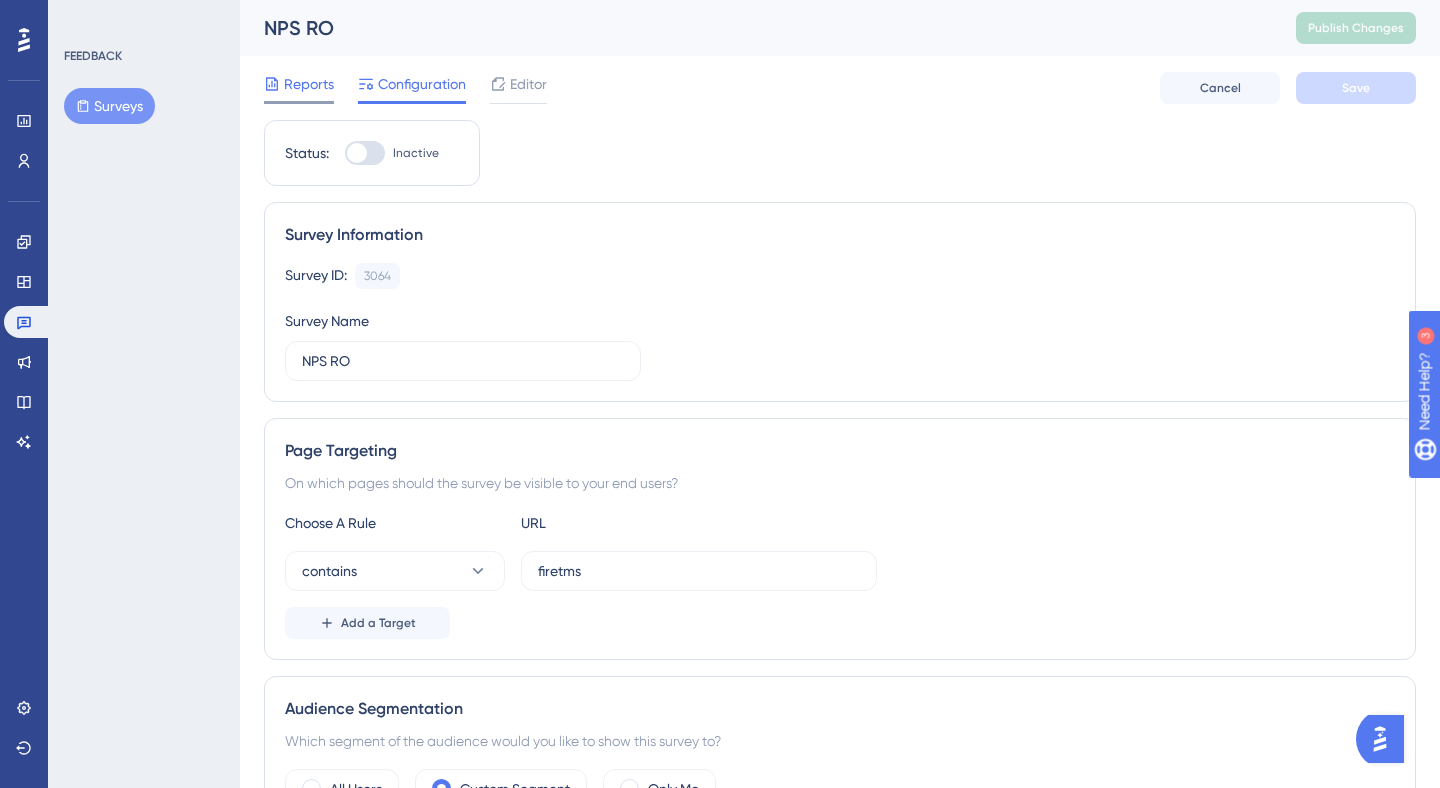 click on "Reports" at bounding box center (309, 84) 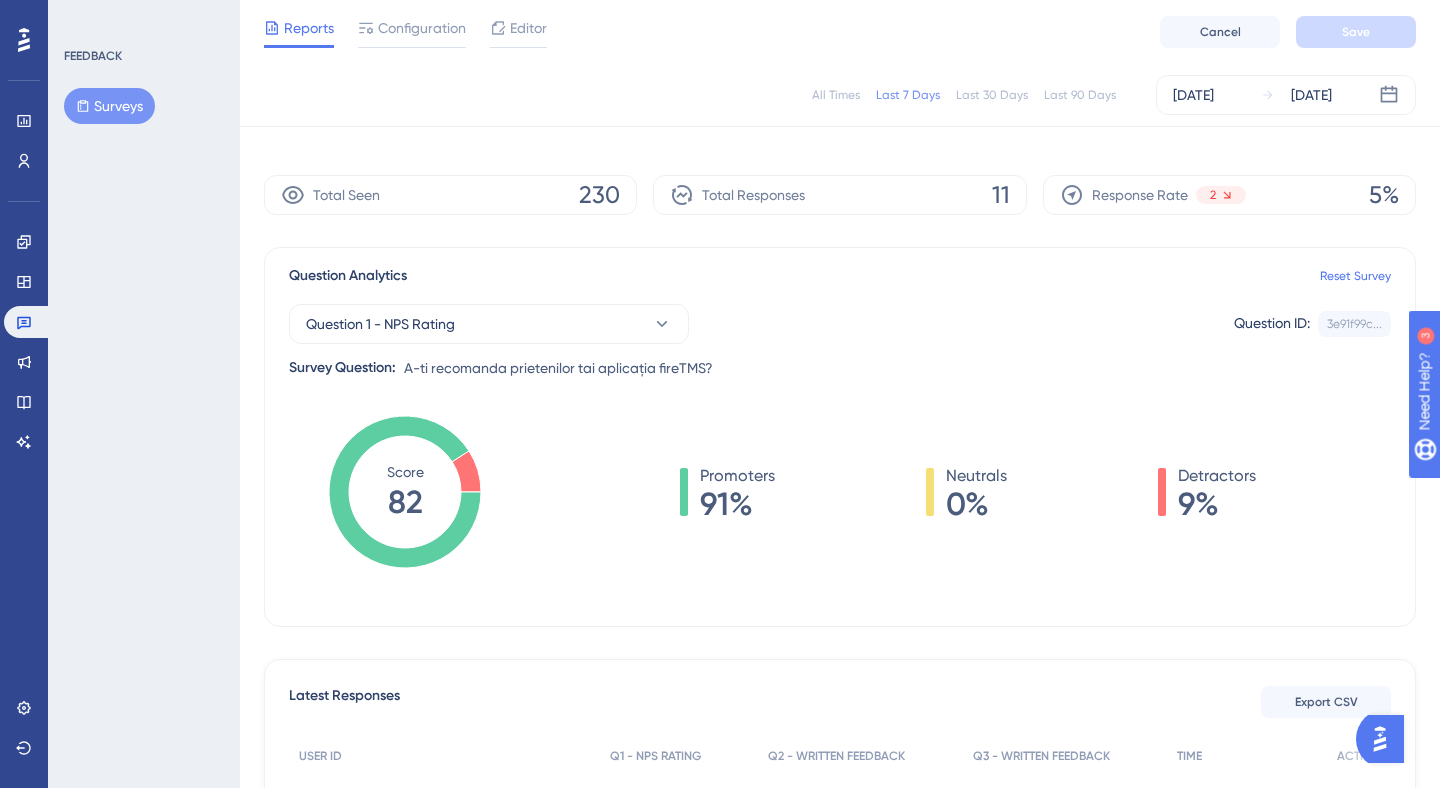 scroll, scrollTop: 0, scrollLeft: 0, axis: both 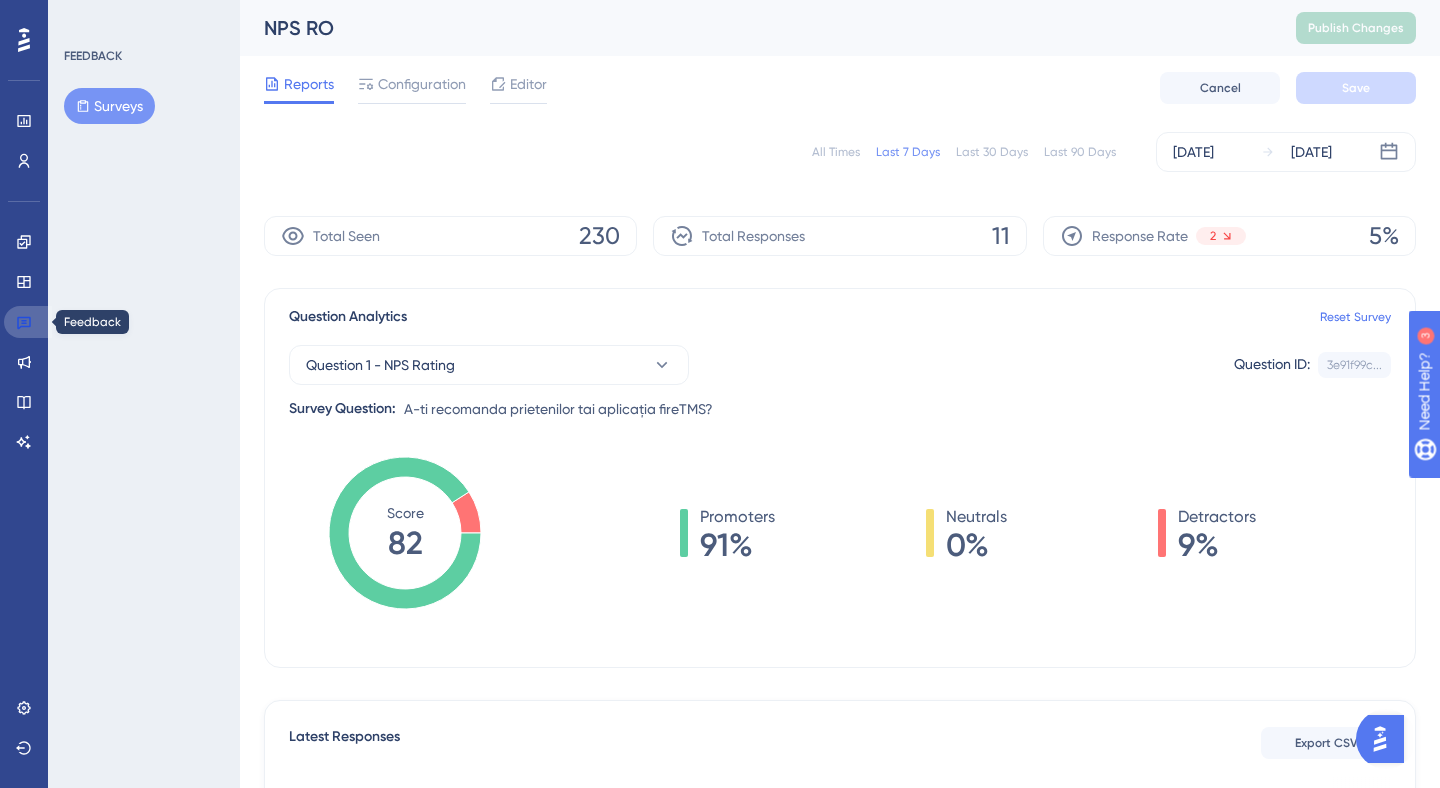 click 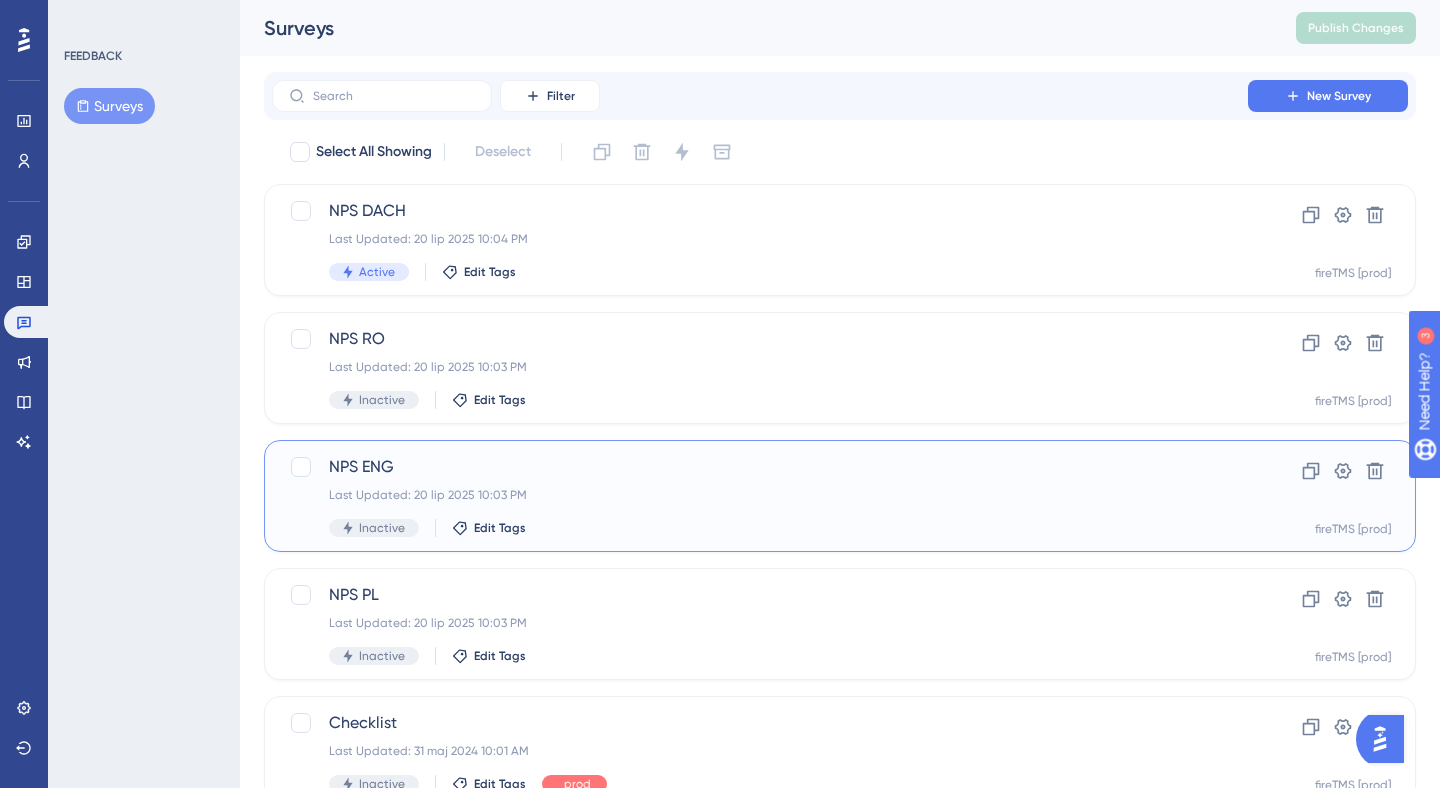 click on "NPS ENG" at bounding box center (760, 467) 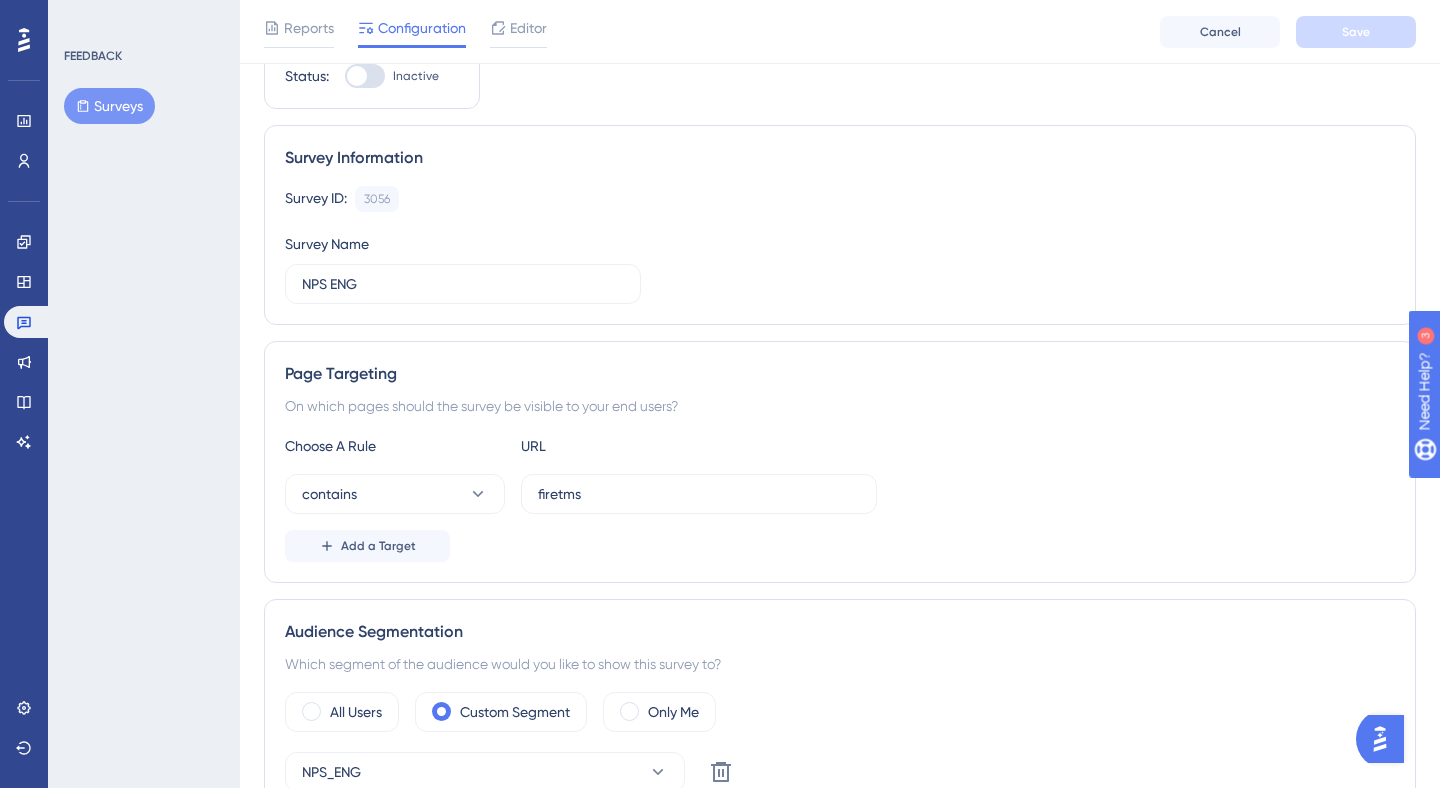 scroll, scrollTop: 91, scrollLeft: 0, axis: vertical 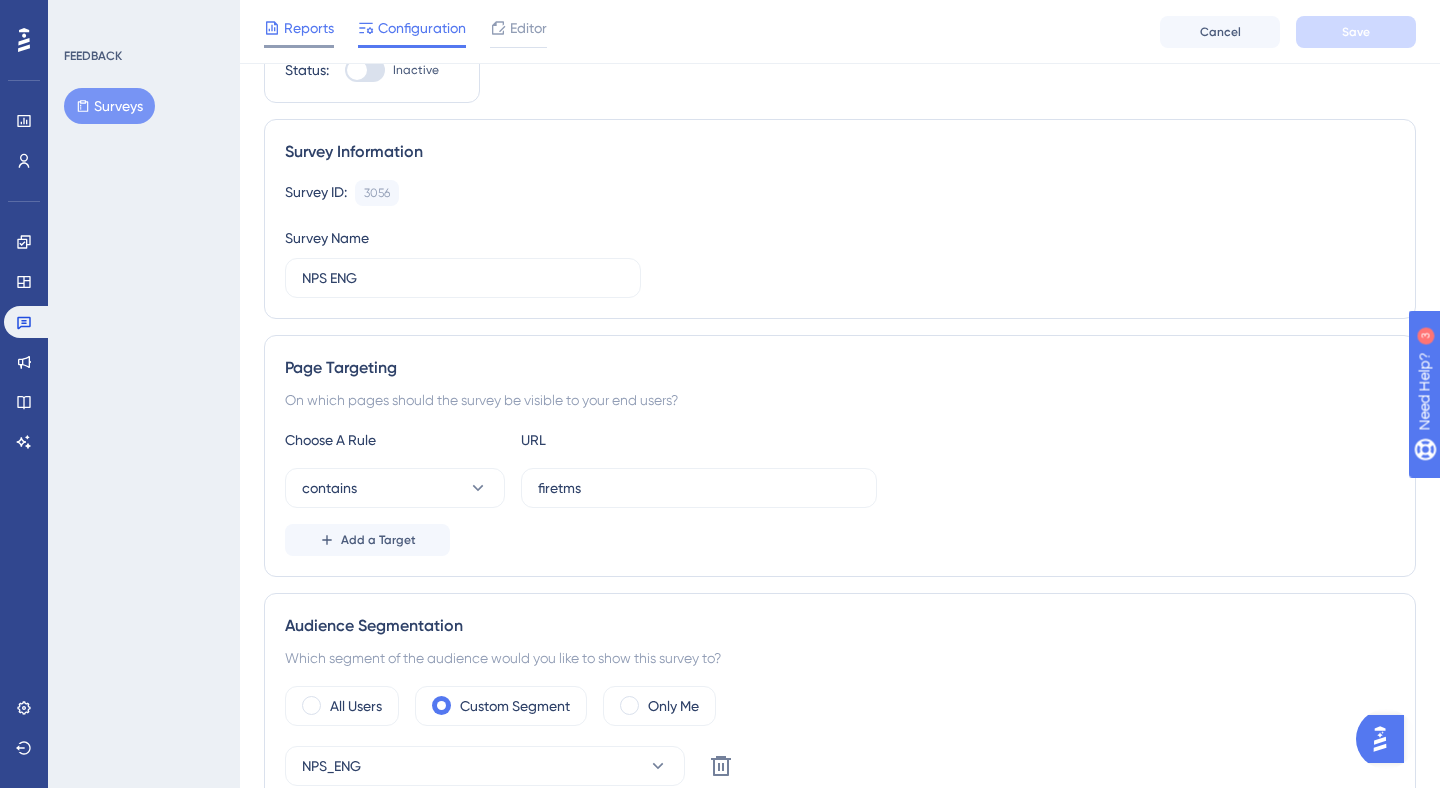 click on "Reports" at bounding box center (299, 32) 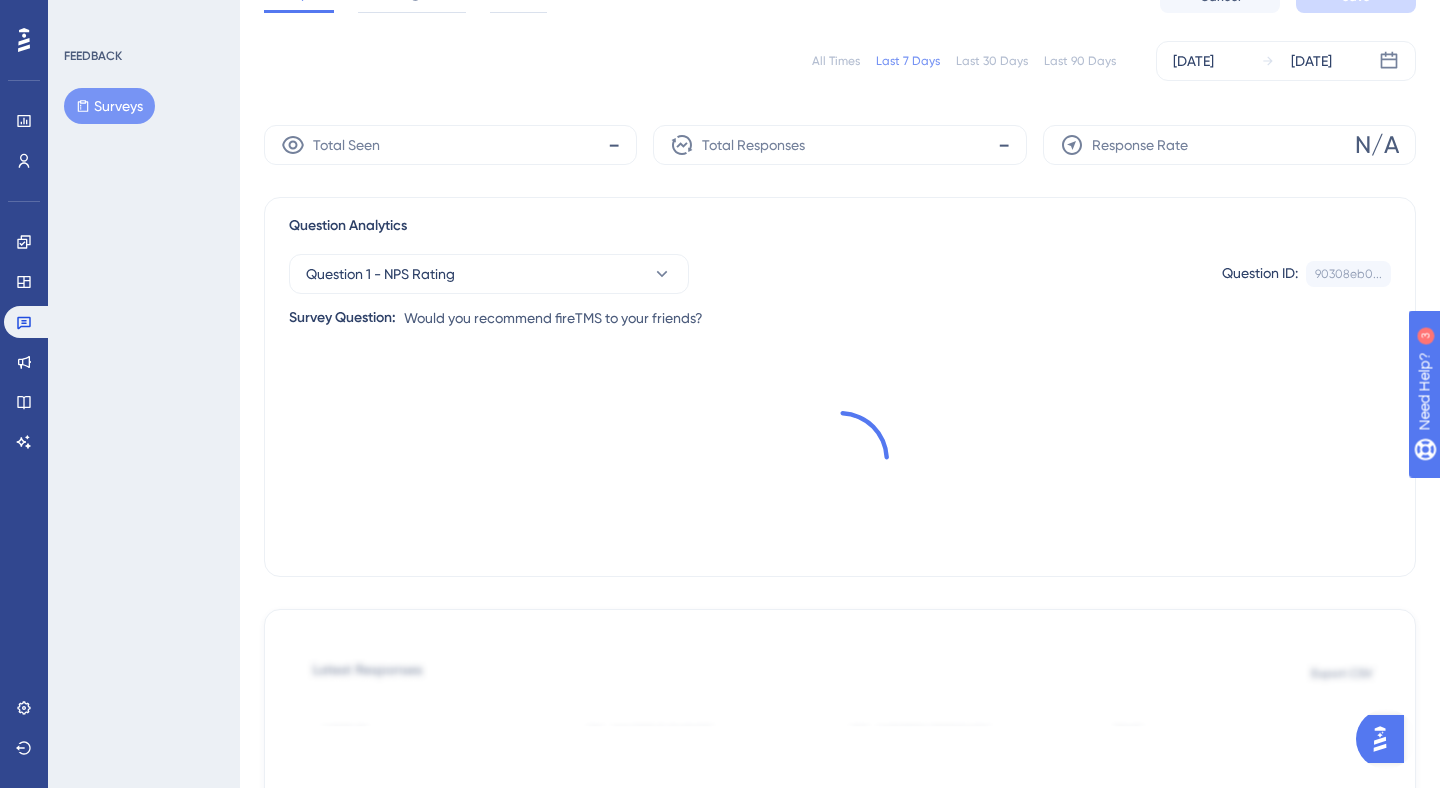 scroll, scrollTop: 0, scrollLeft: 0, axis: both 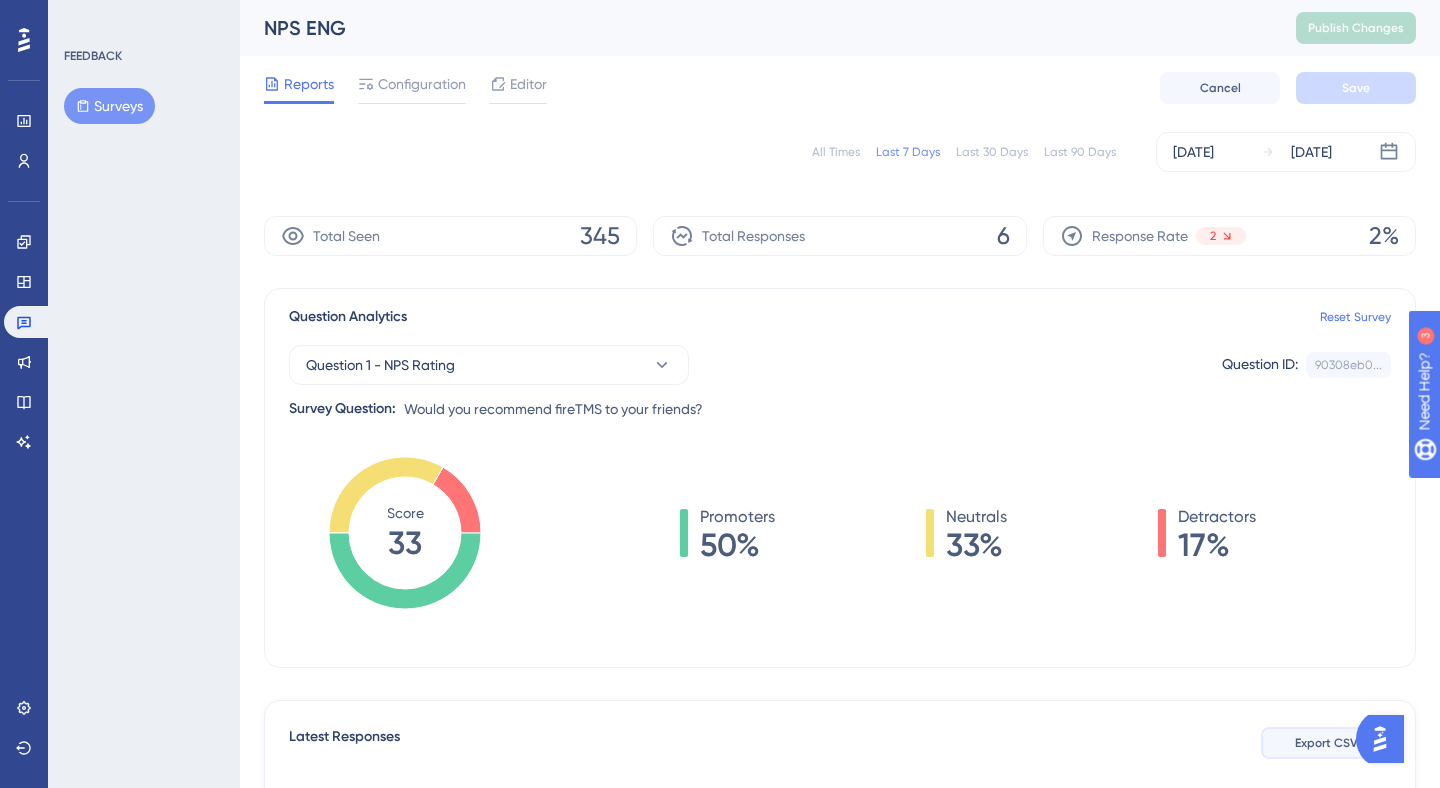click on "Export CSV" at bounding box center [1326, 743] 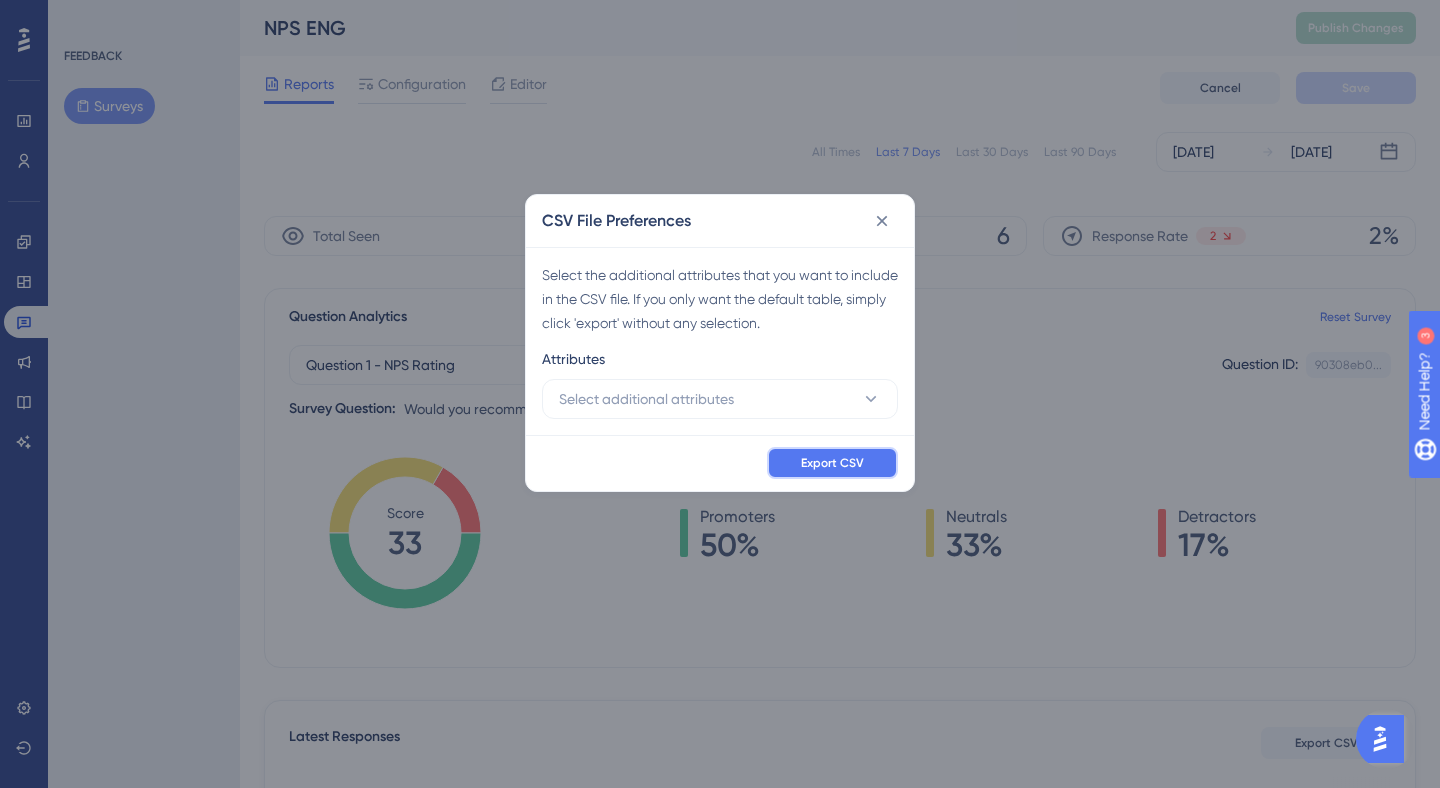click on "Export CSV" at bounding box center (832, 463) 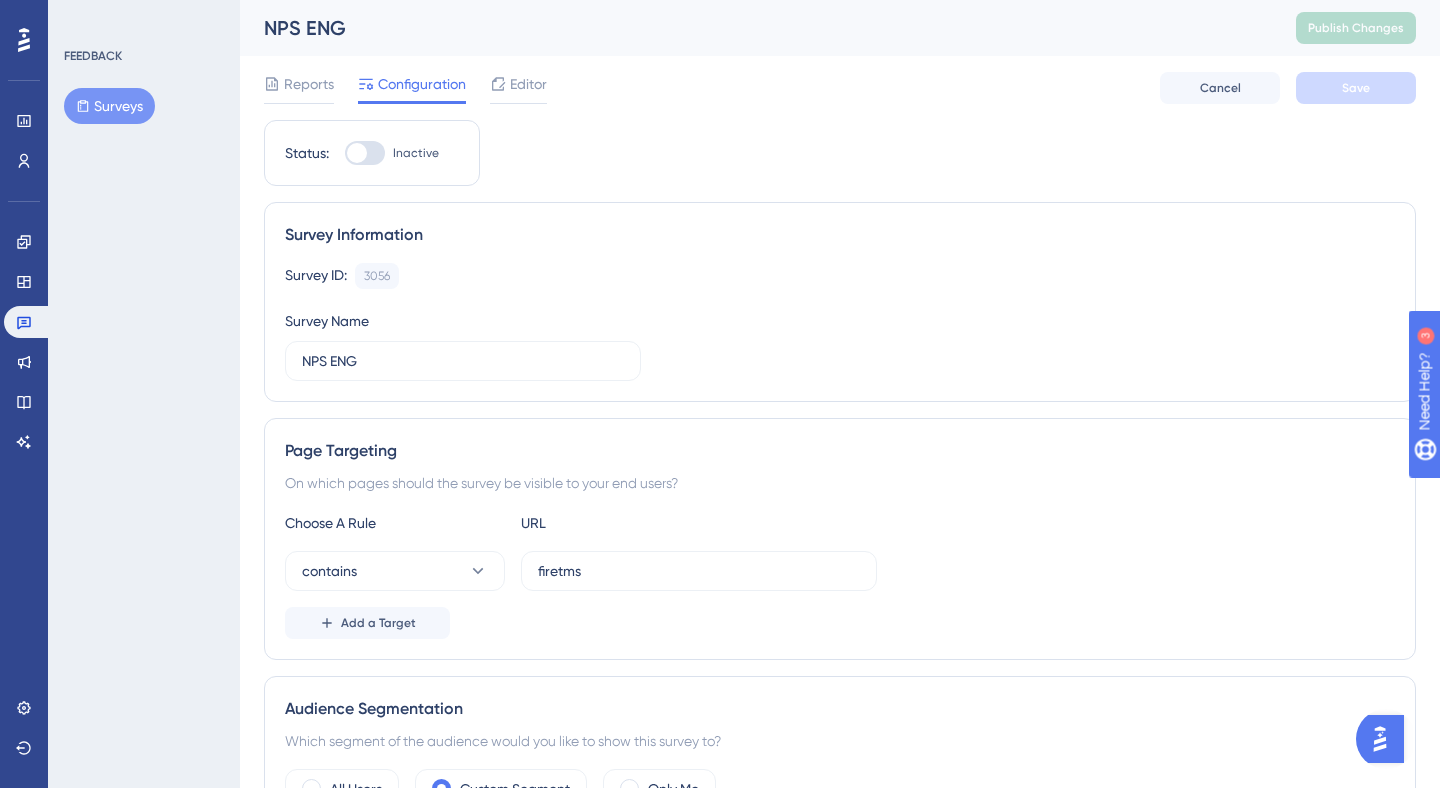 scroll, scrollTop: 91, scrollLeft: 0, axis: vertical 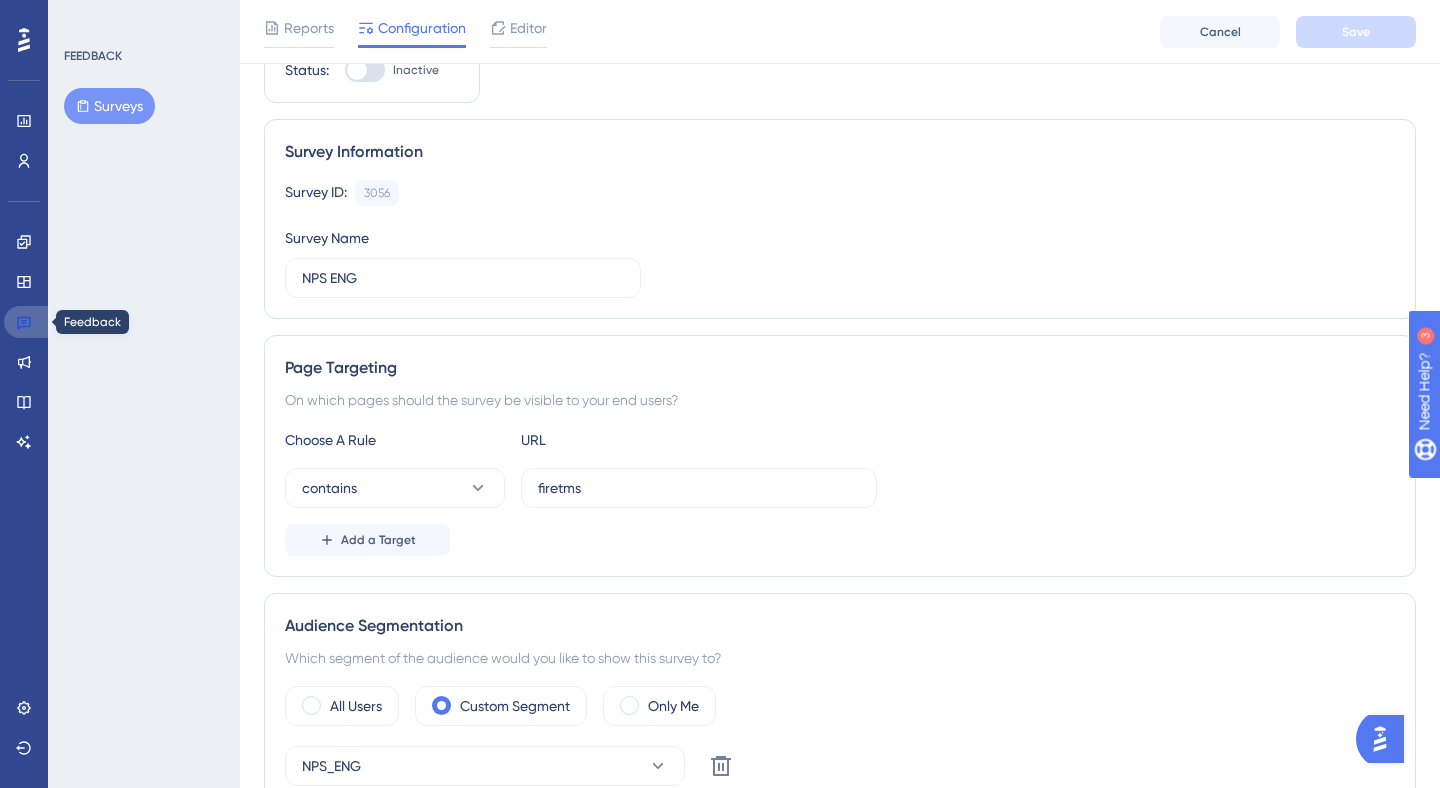 click 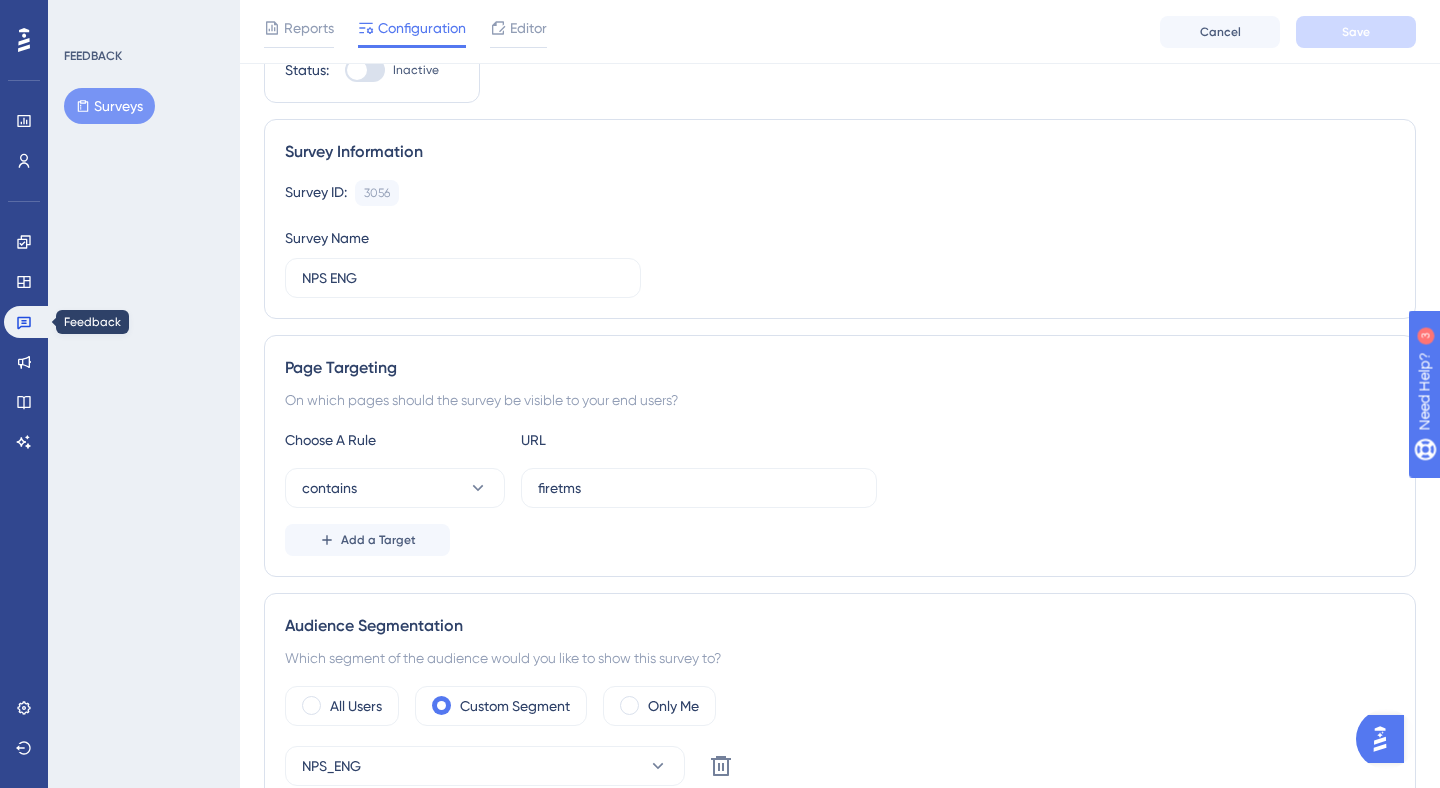 scroll, scrollTop: 0, scrollLeft: 0, axis: both 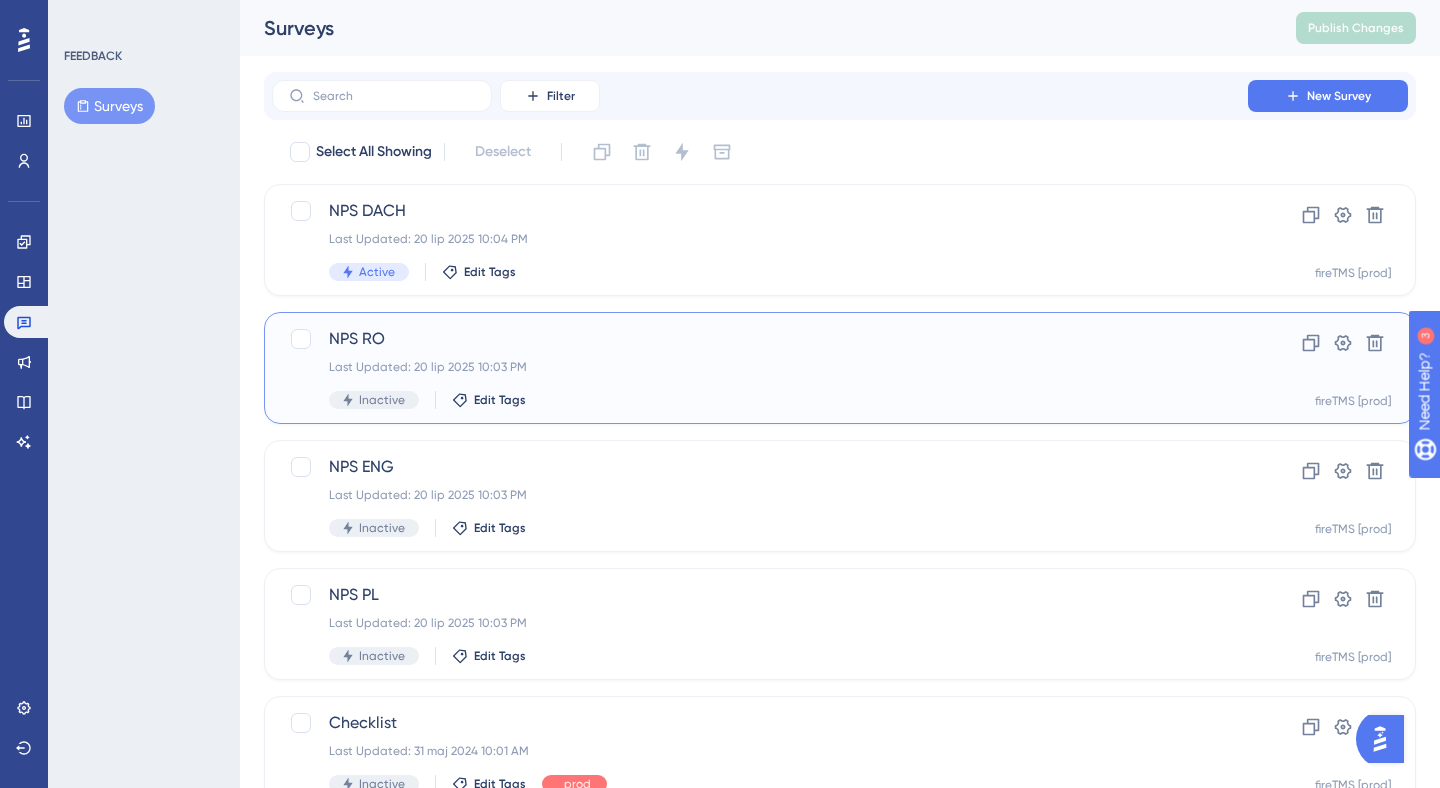 click on "NPS RO" at bounding box center (760, 339) 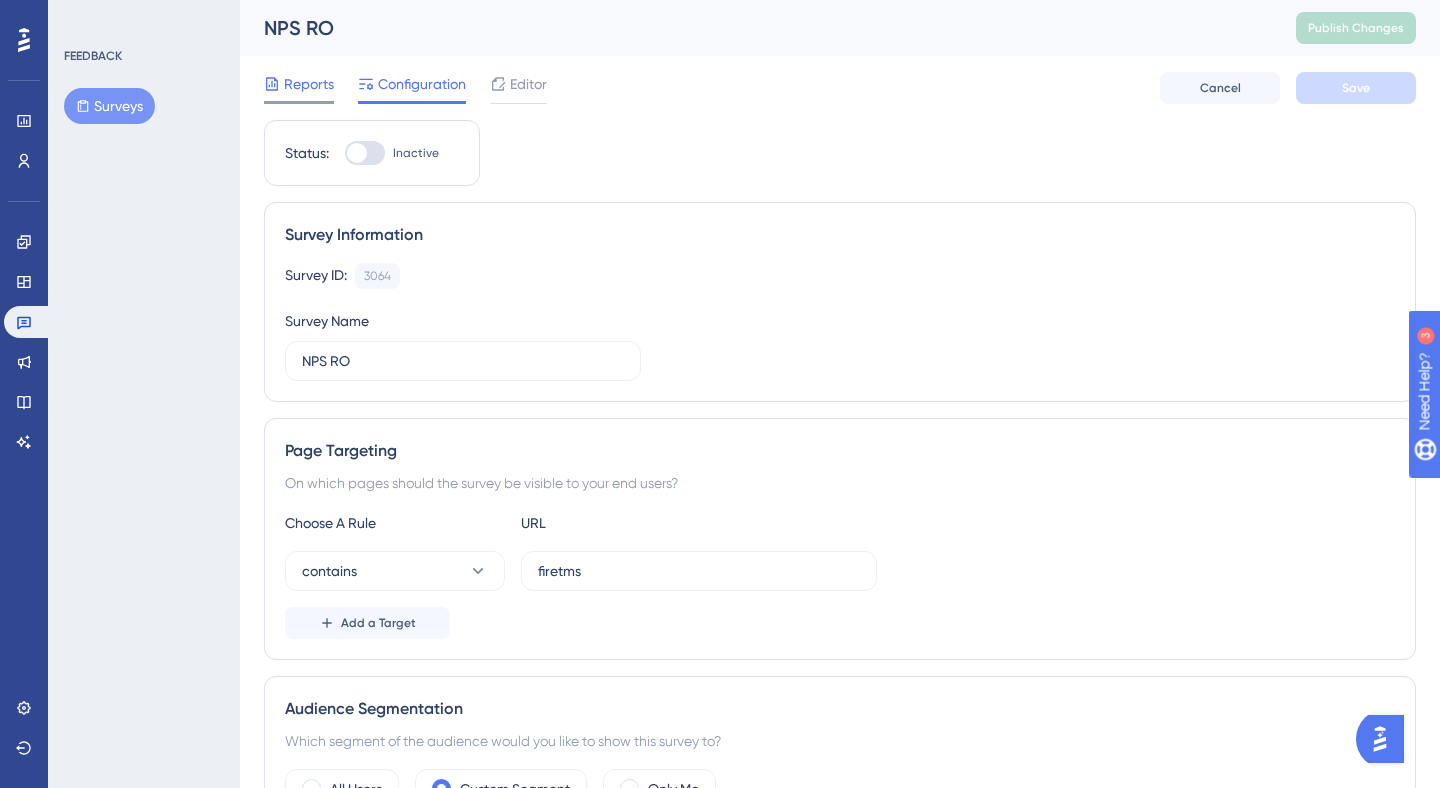 click on "Reports" at bounding box center [309, 84] 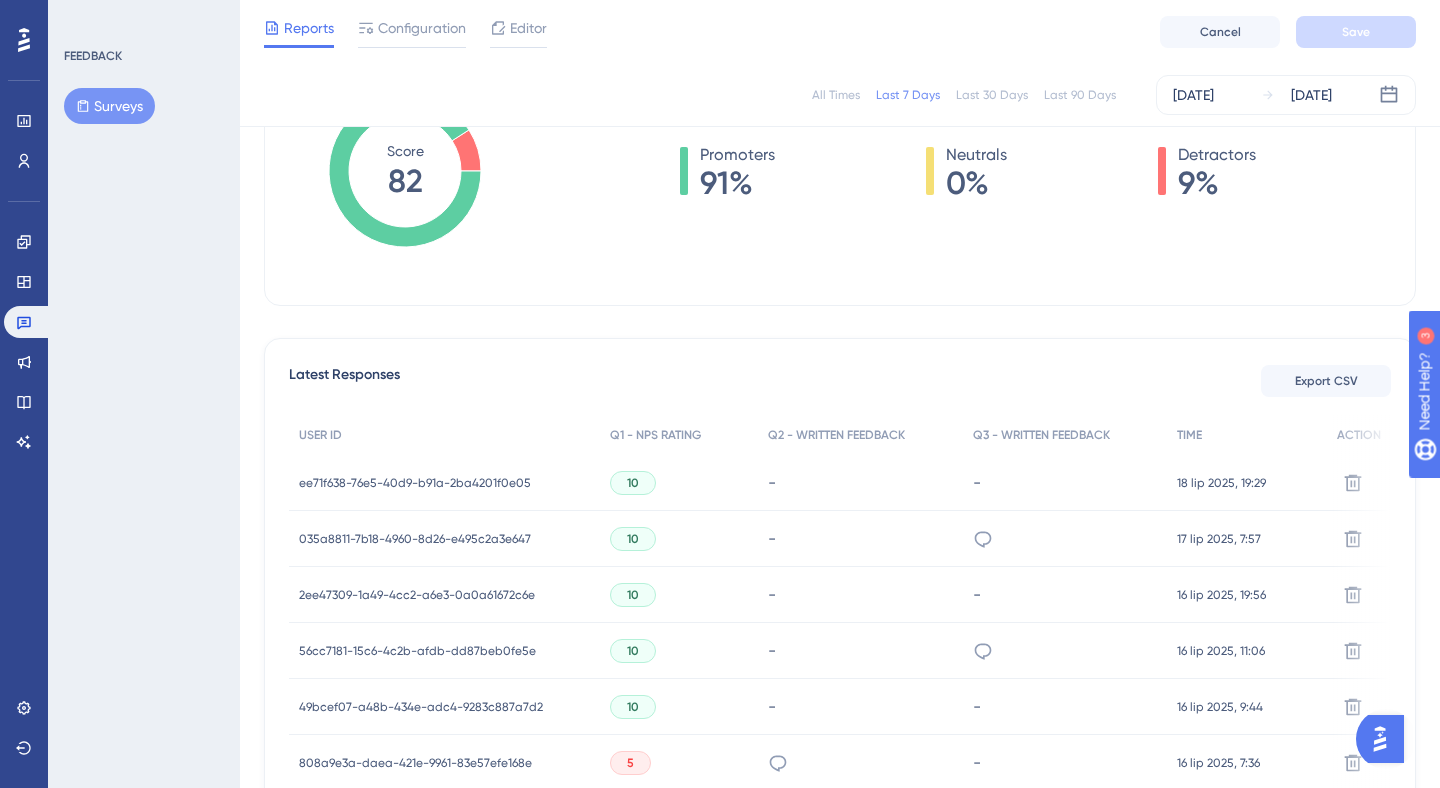 scroll, scrollTop: 397, scrollLeft: 0, axis: vertical 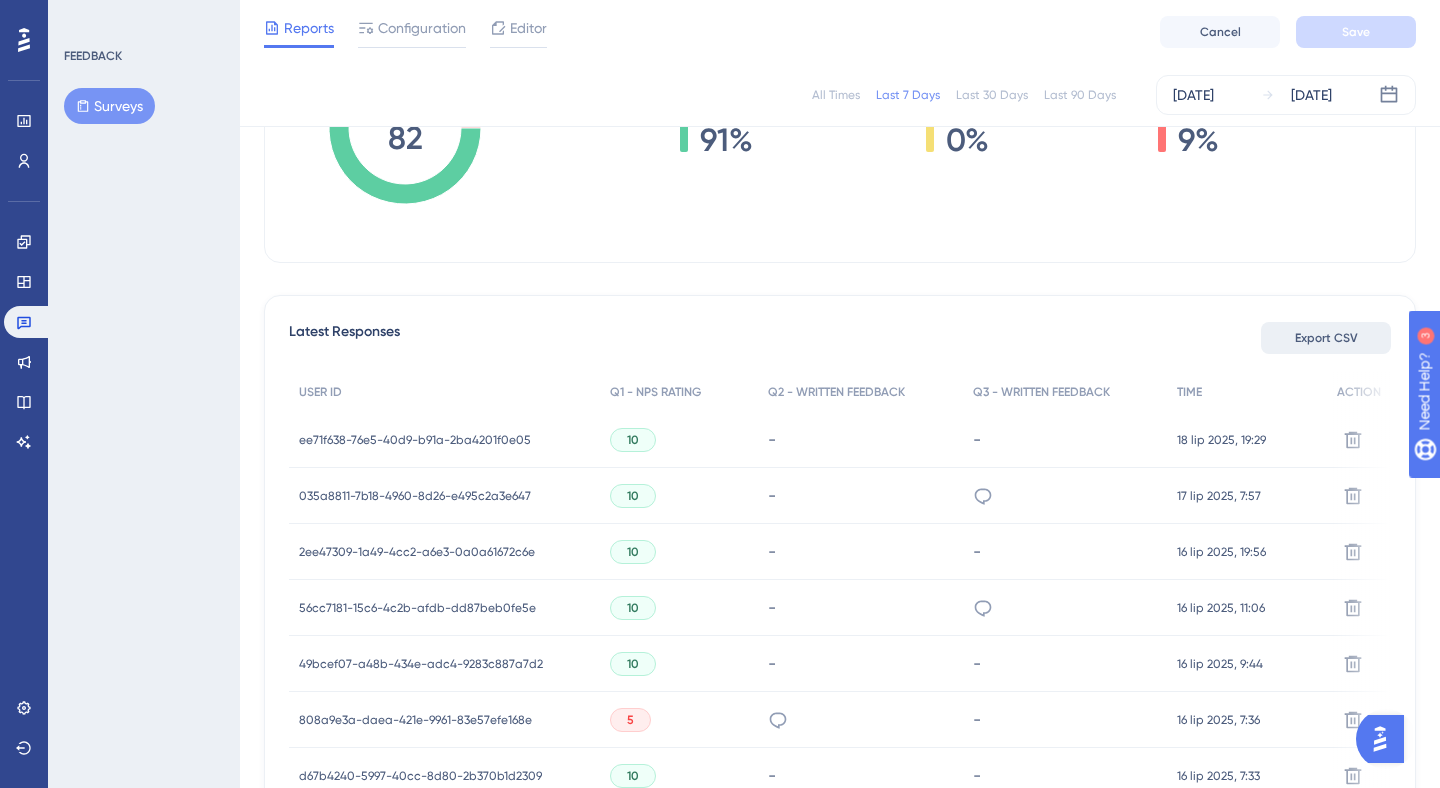 click on "Export CSV" at bounding box center (1326, 338) 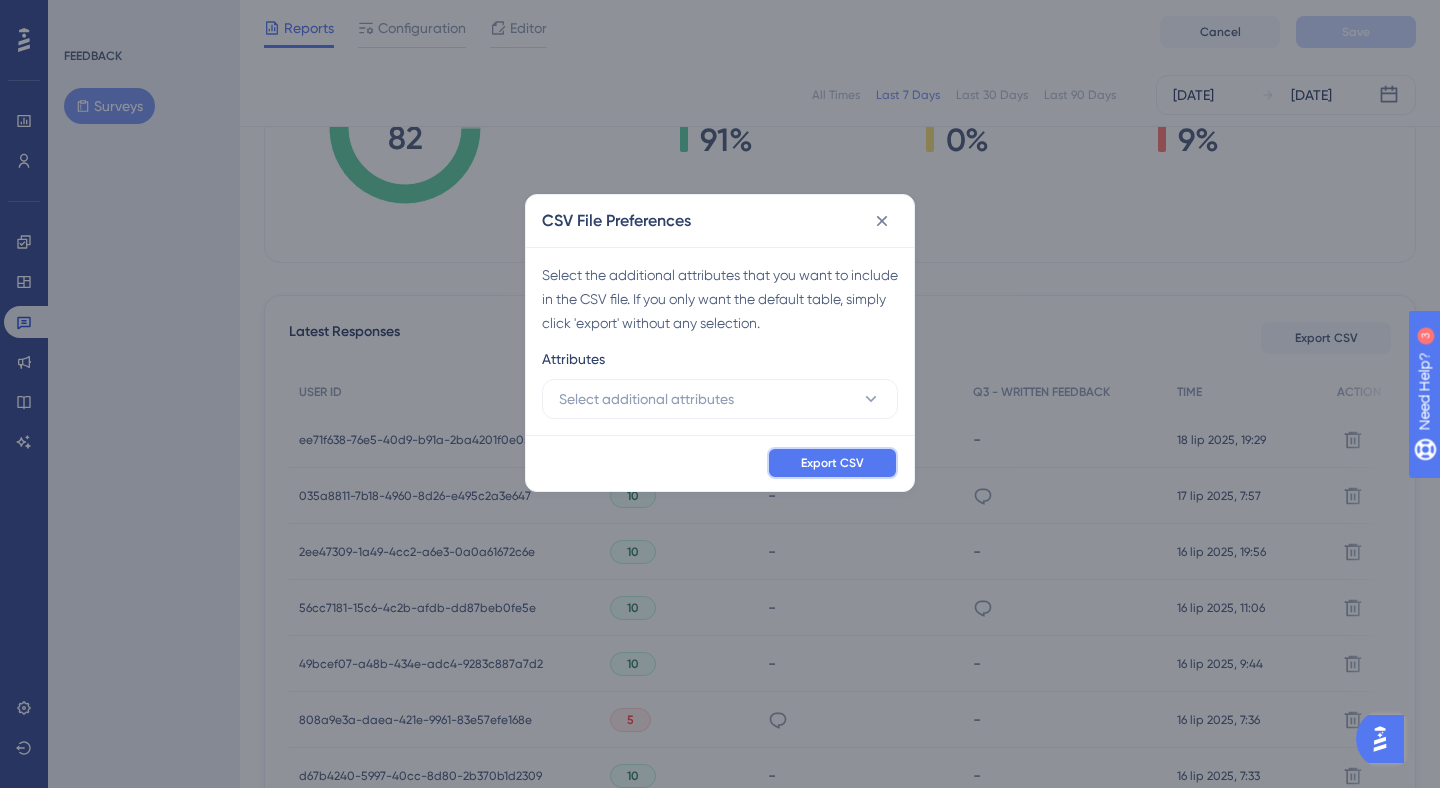 click on "Export CSV" at bounding box center [832, 463] 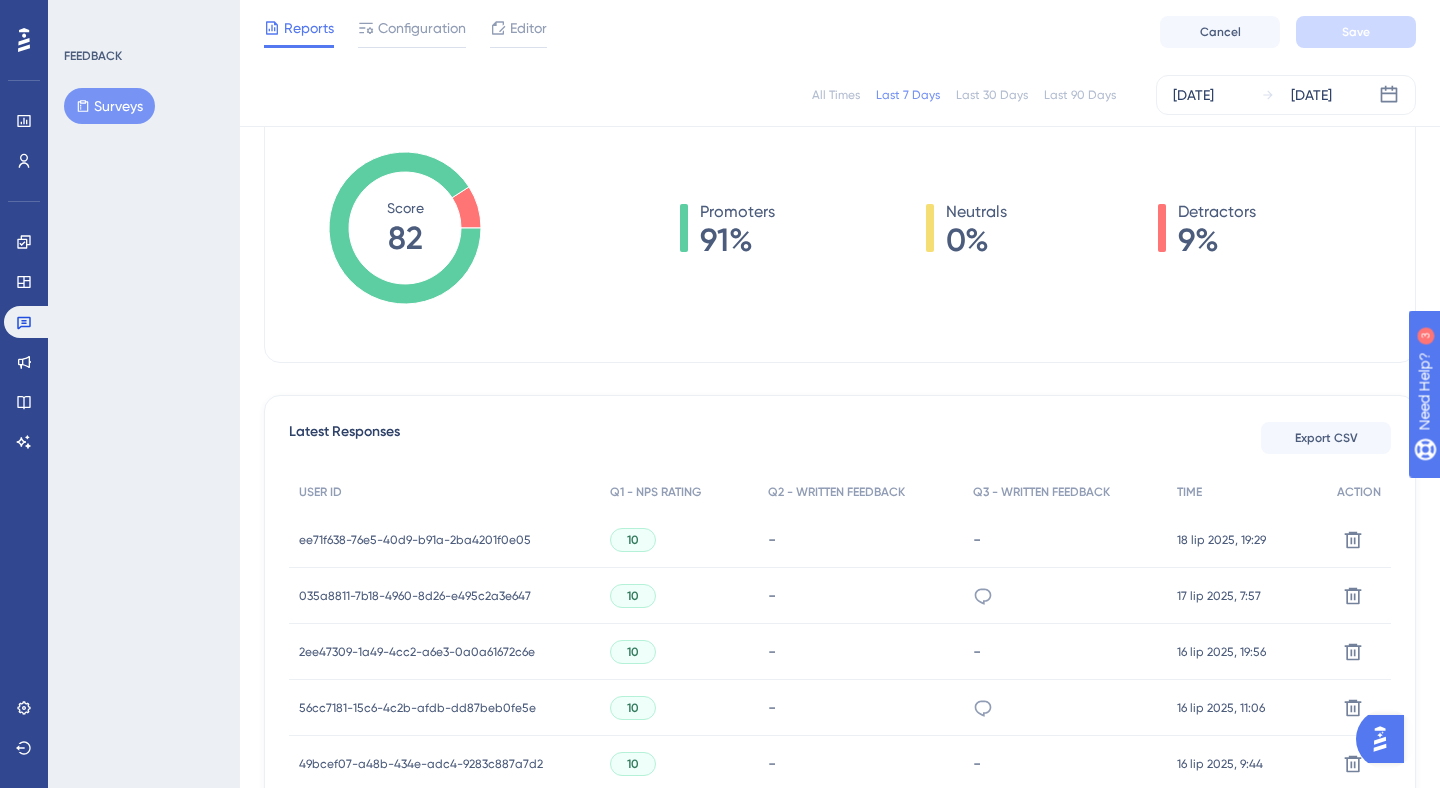 scroll, scrollTop: 279, scrollLeft: 0, axis: vertical 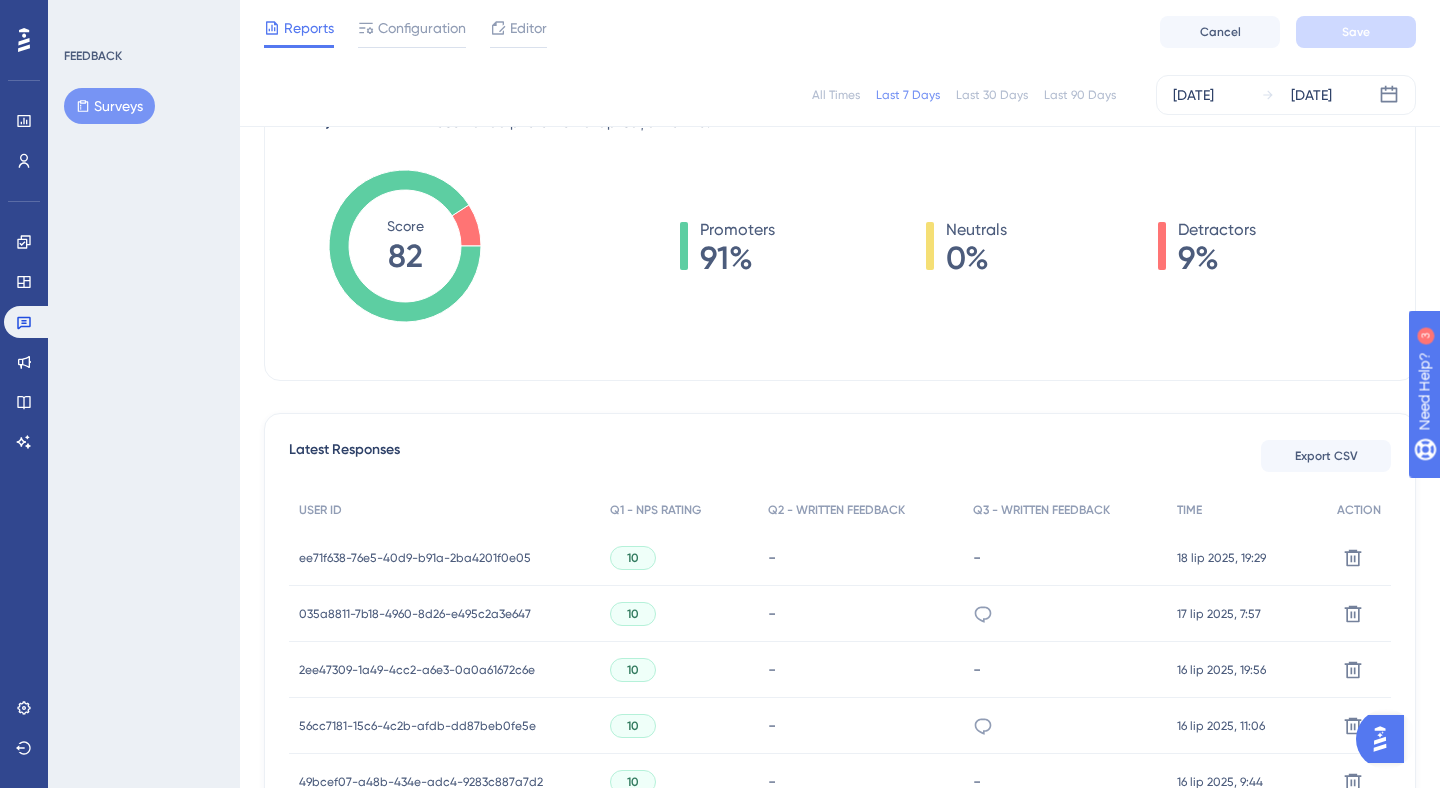click 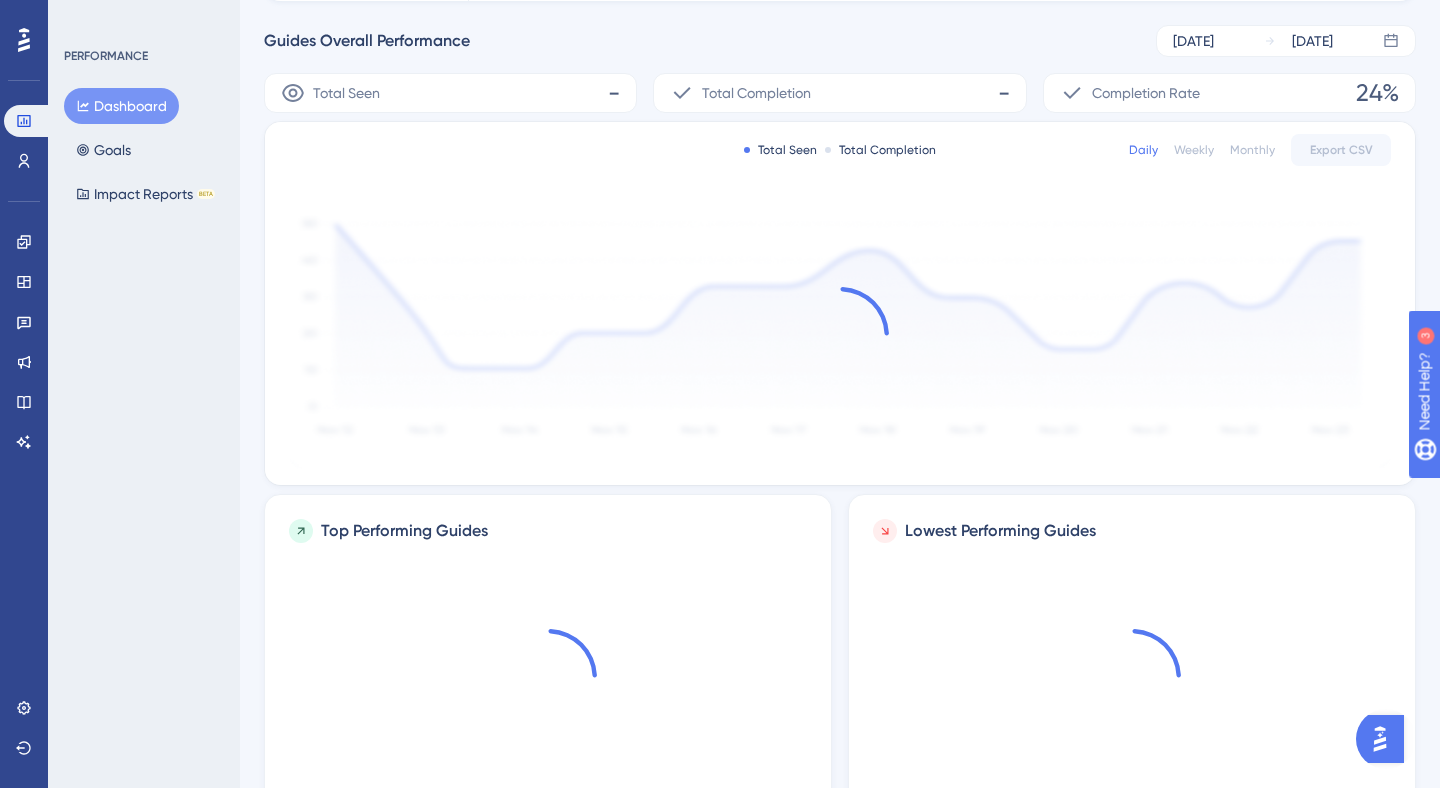 scroll, scrollTop: 0, scrollLeft: 0, axis: both 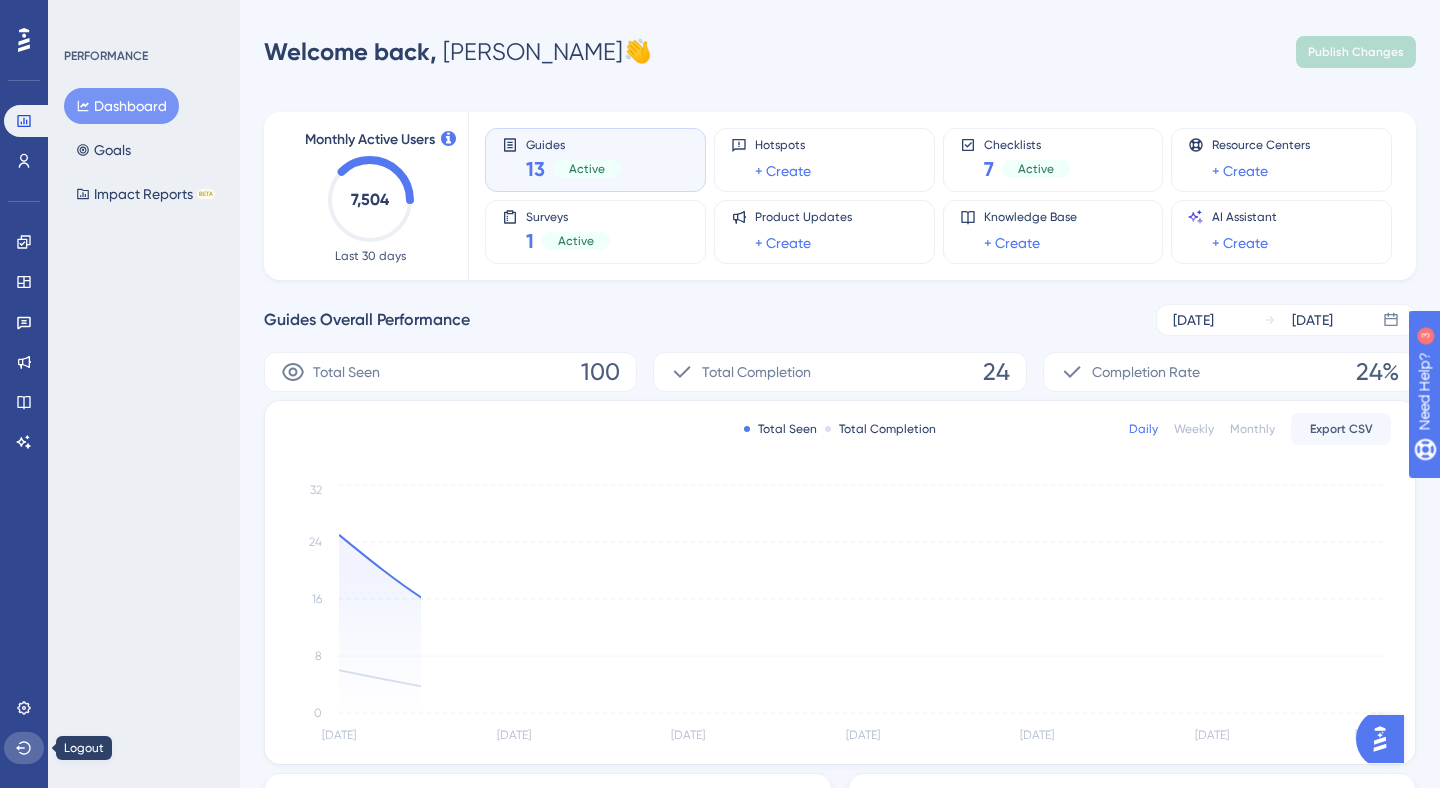 click 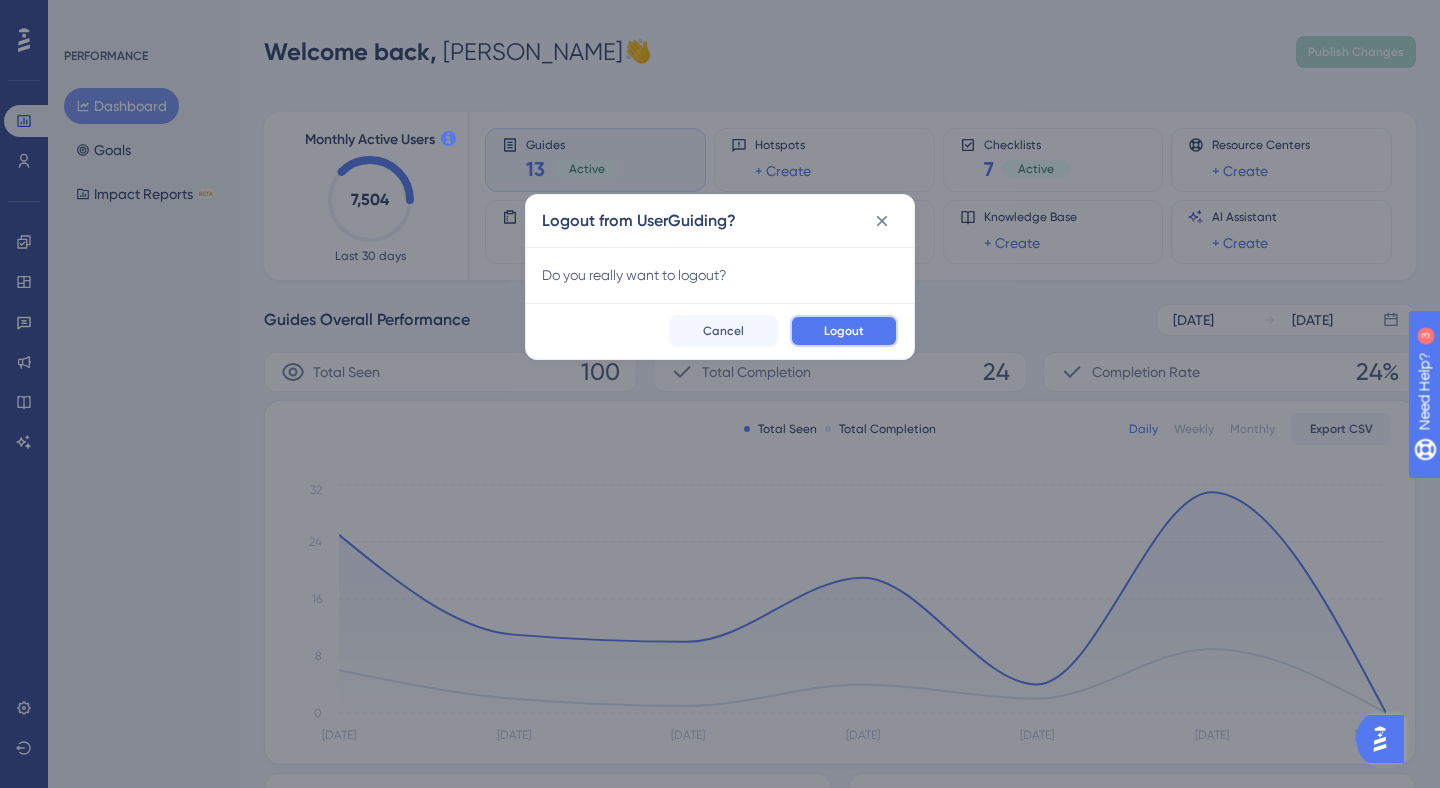 click on "Logout" at bounding box center (844, 331) 